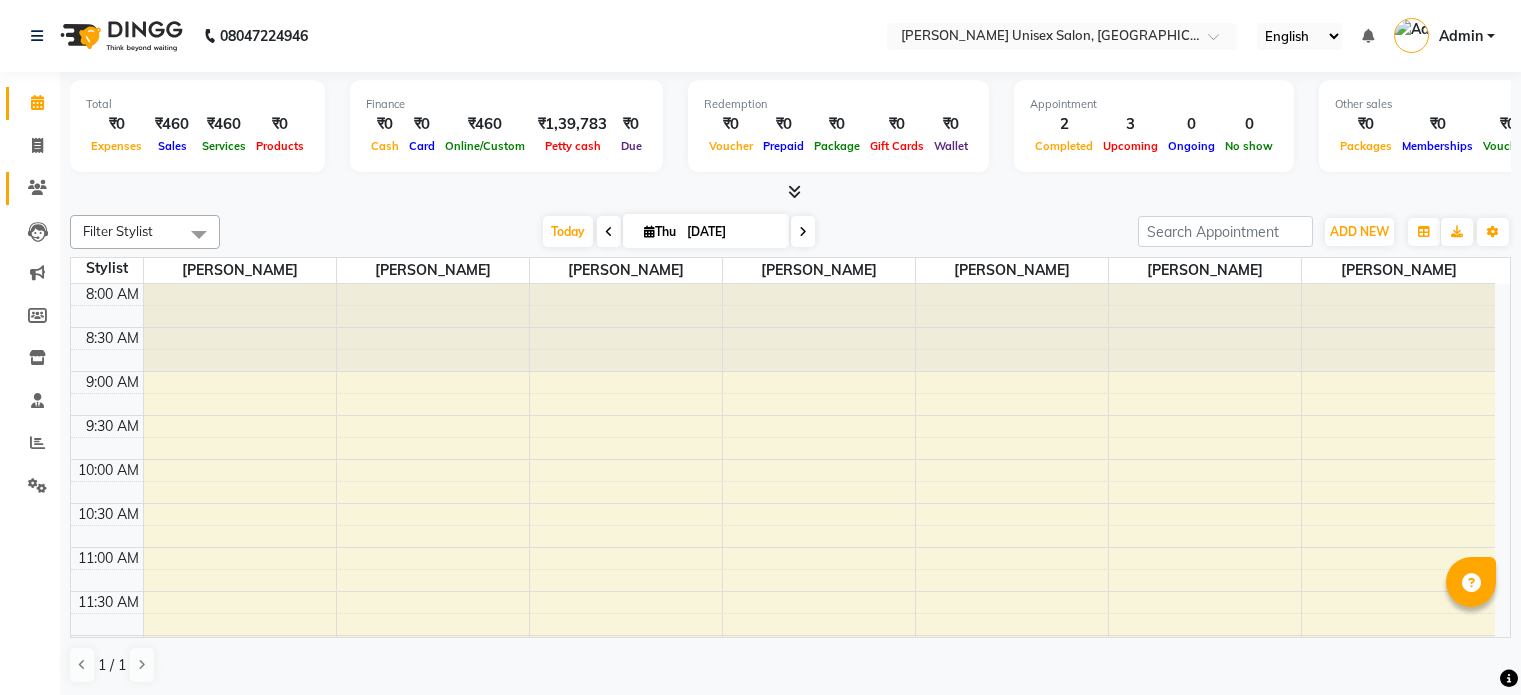 scroll, scrollTop: 0, scrollLeft: 0, axis: both 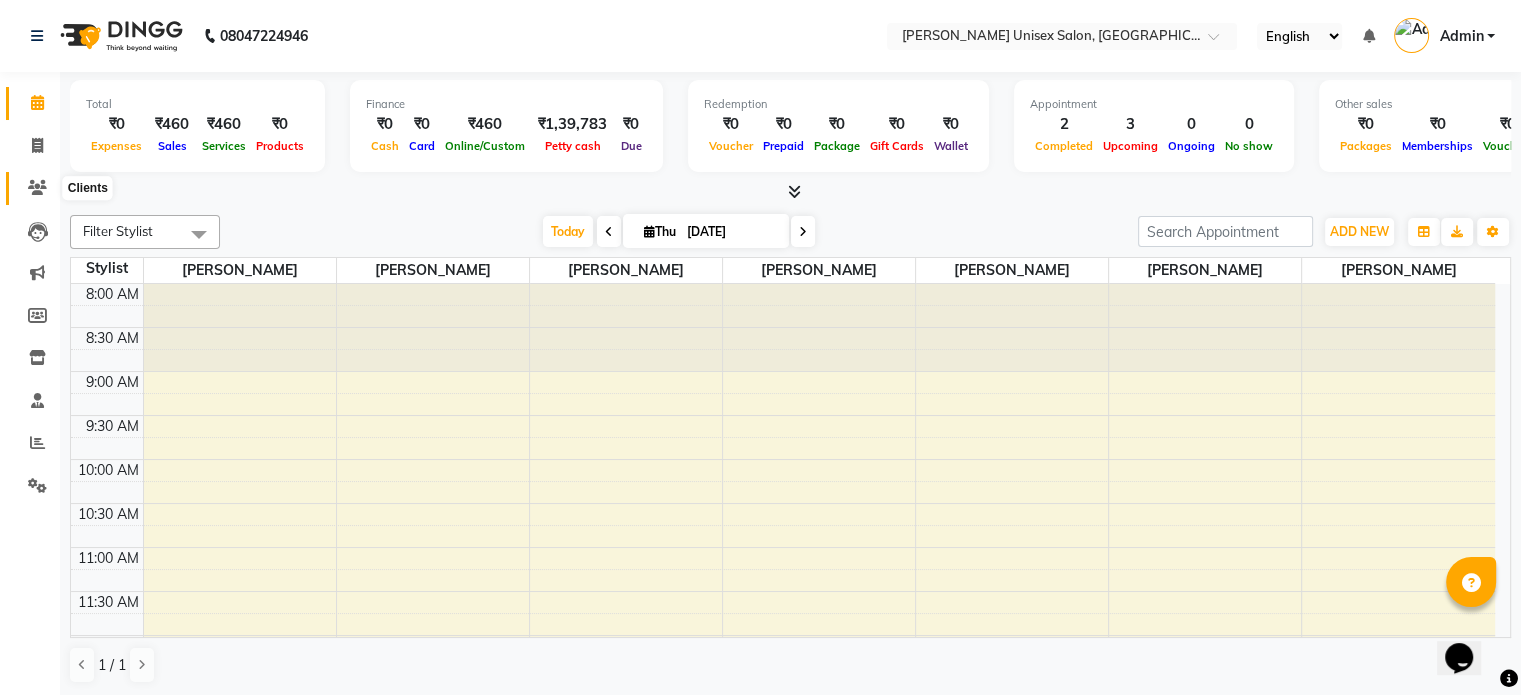 click 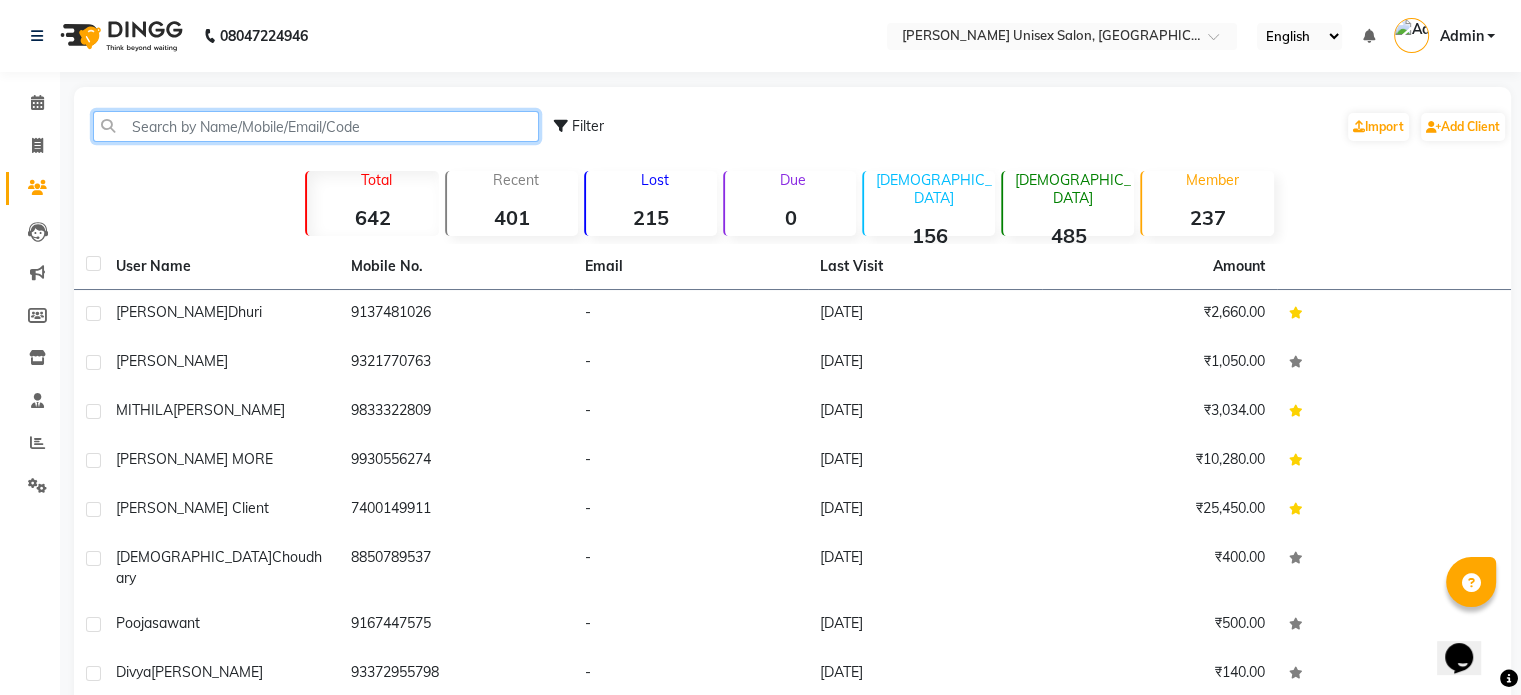 click 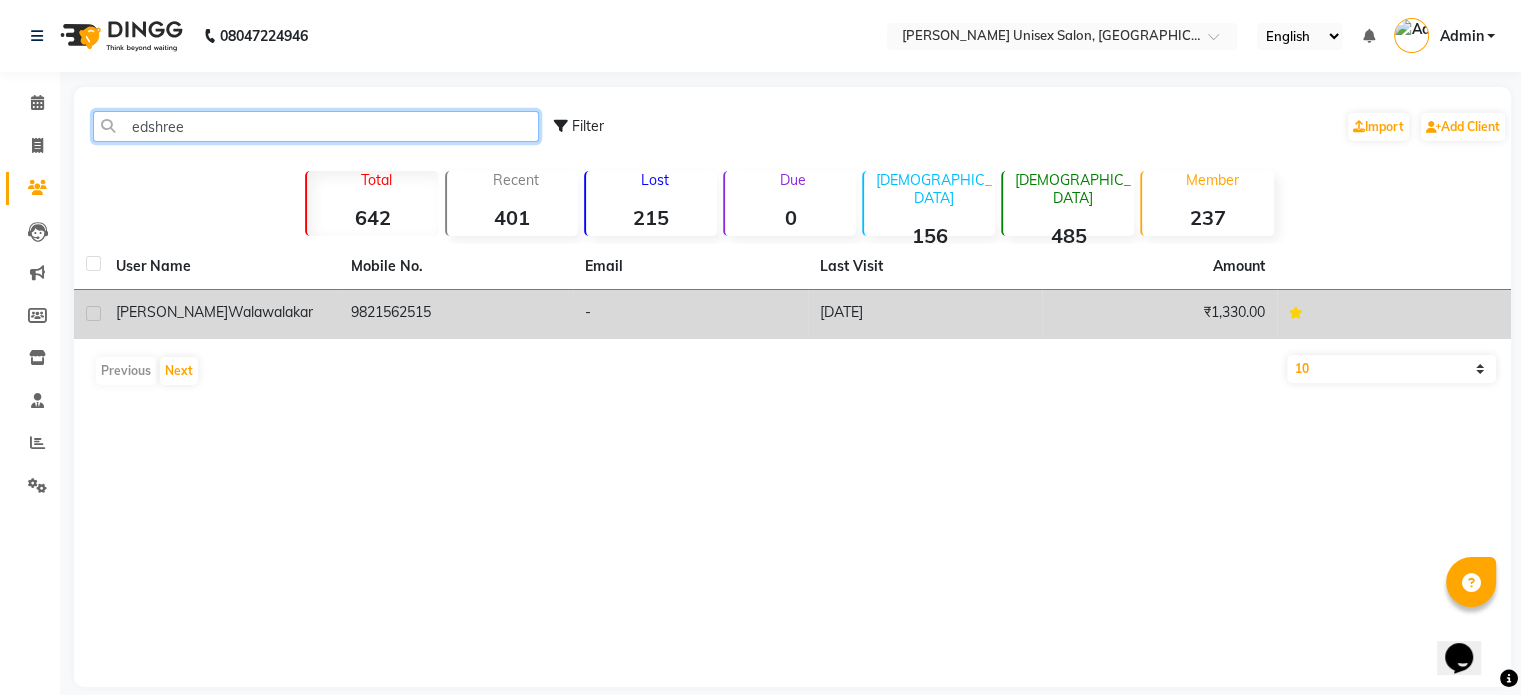 type on "edshree" 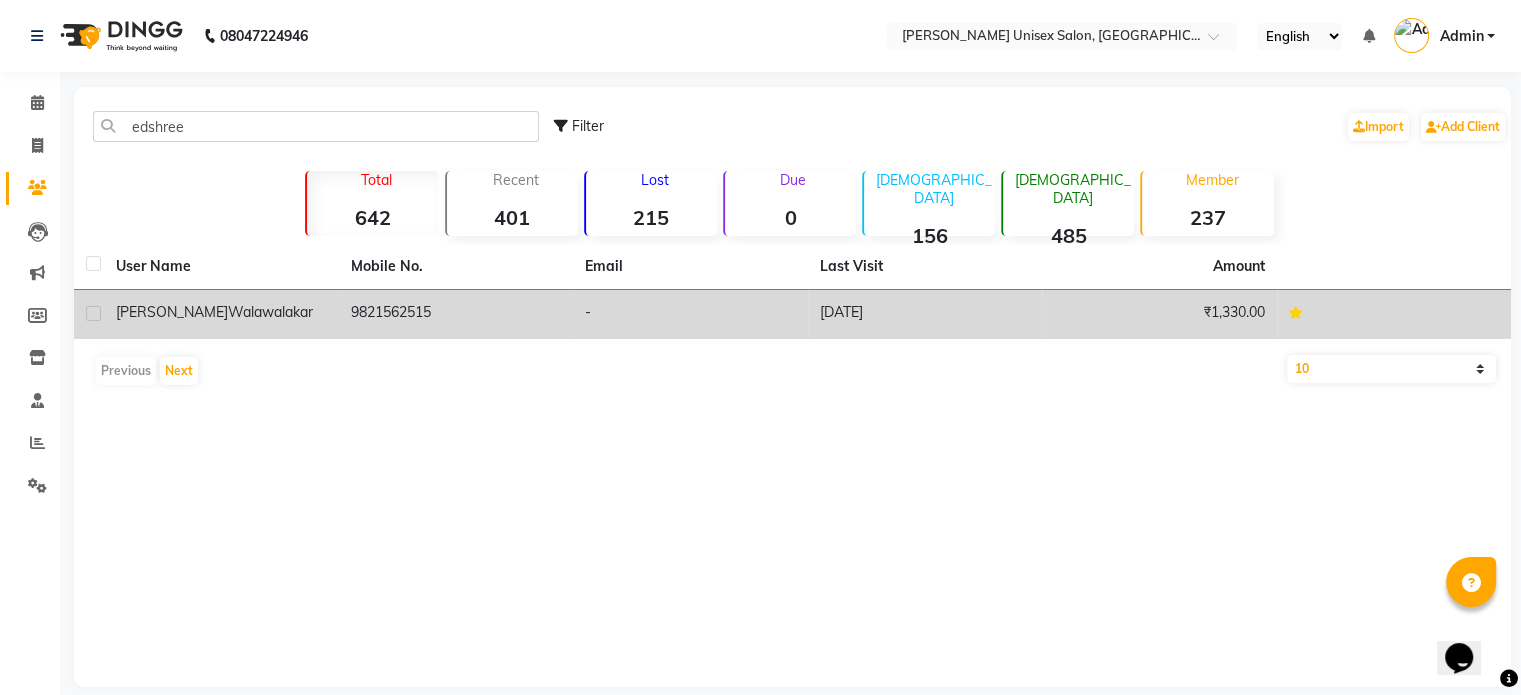 click on "walawalakar" 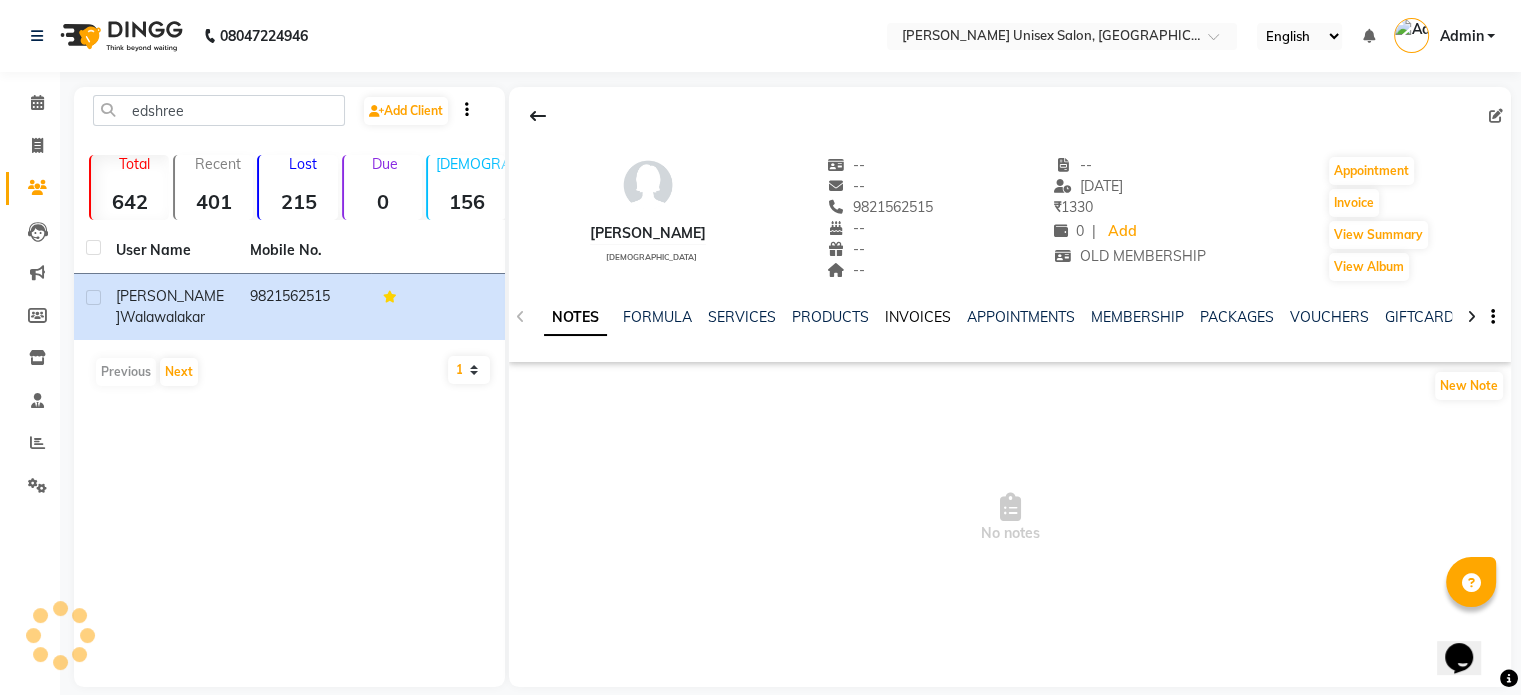 click on "INVOICES" 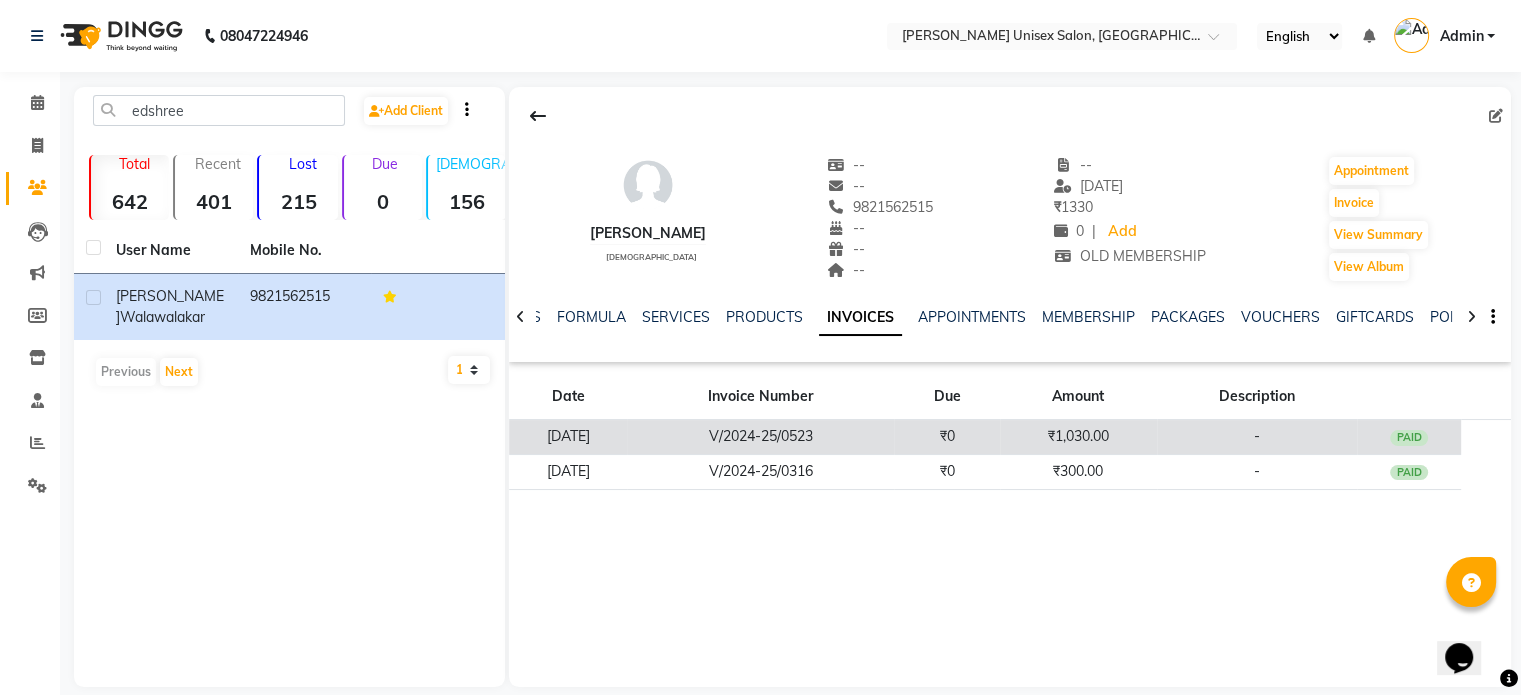 click on "₹0" 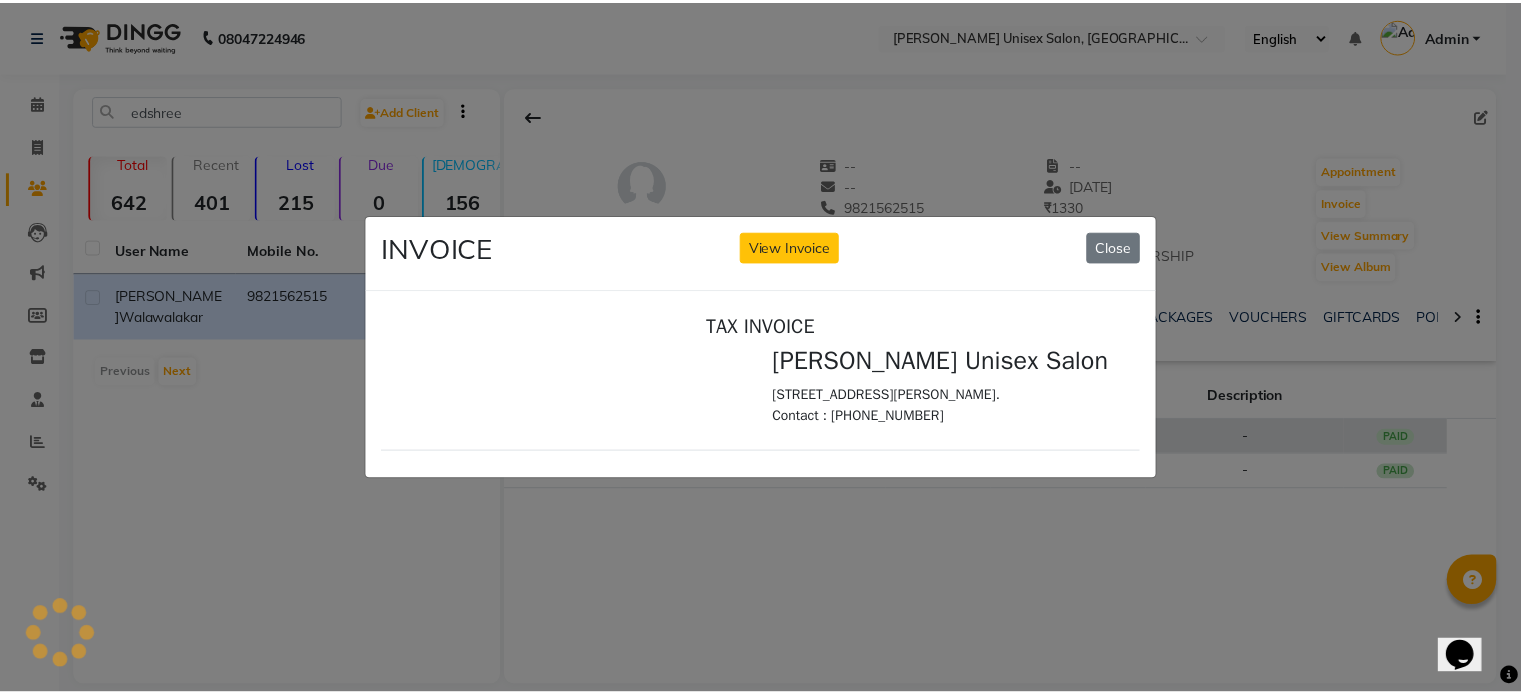 scroll, scrollTop: 0, scrollLeft: 0, axis: both 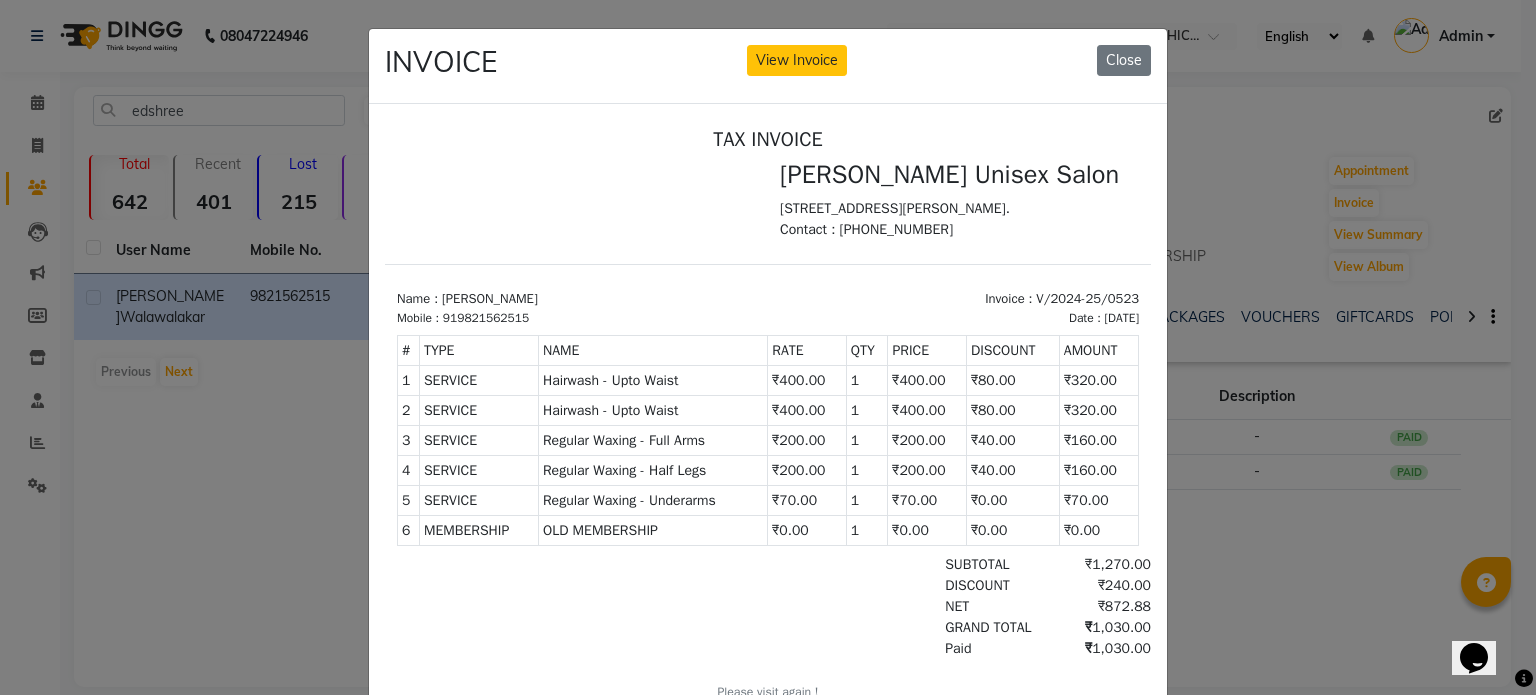 click on "INVOICE View Invoice Close" 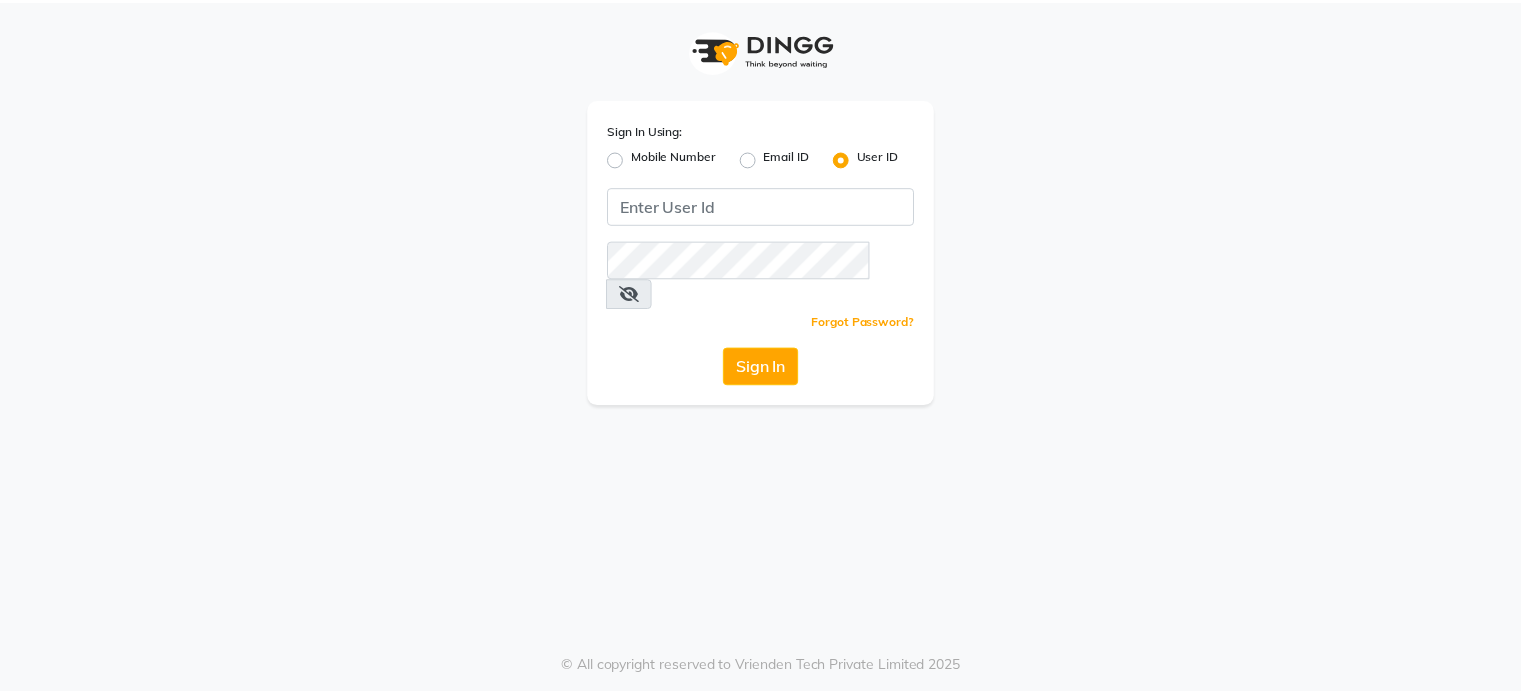 scroll, scrollTop: 0, scrollLeft: 0, axis: both 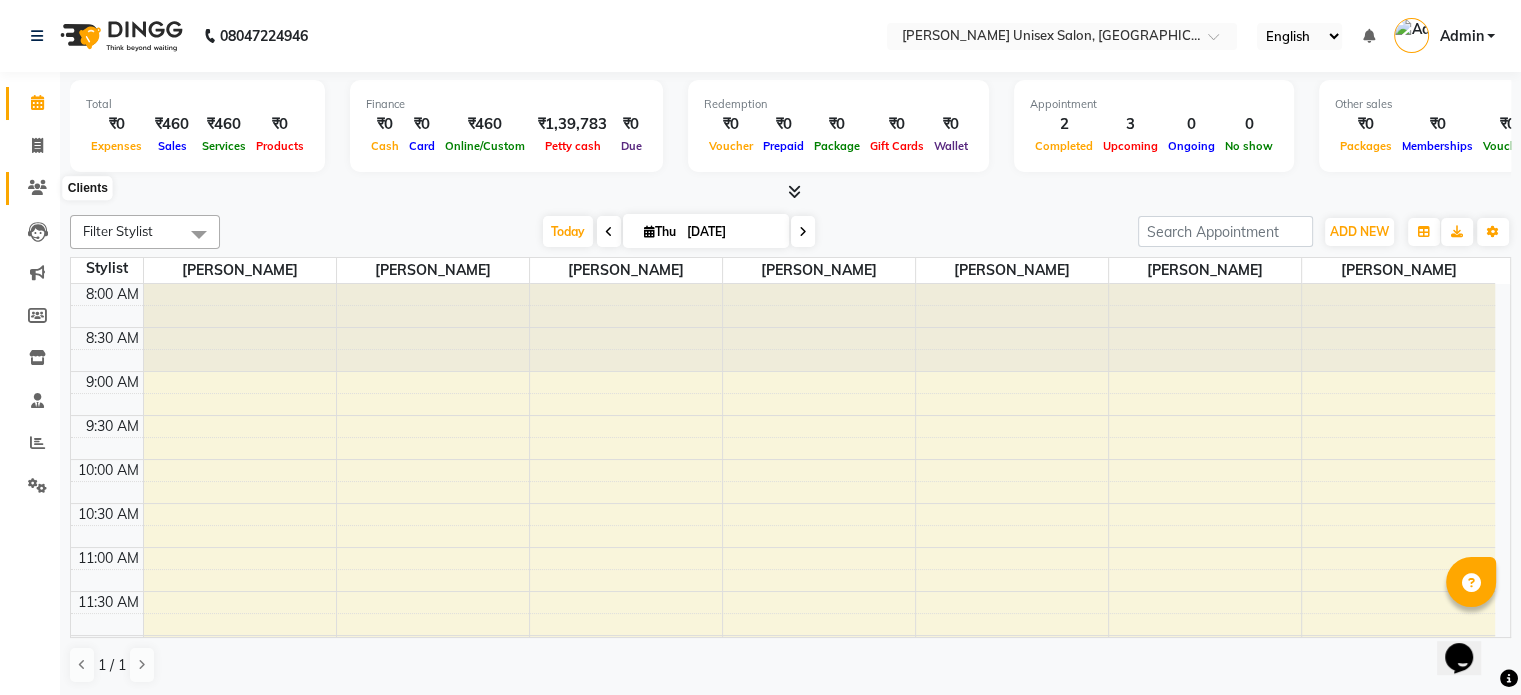 click 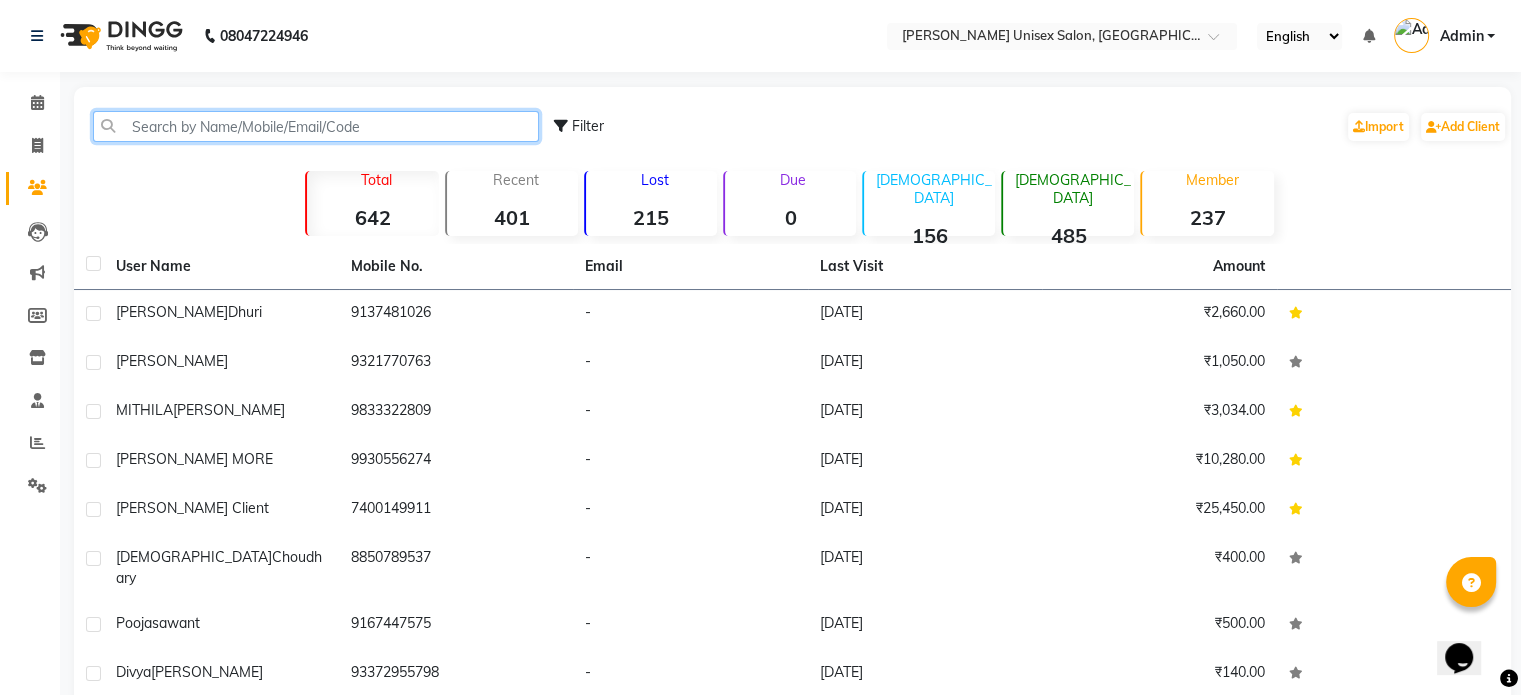 click 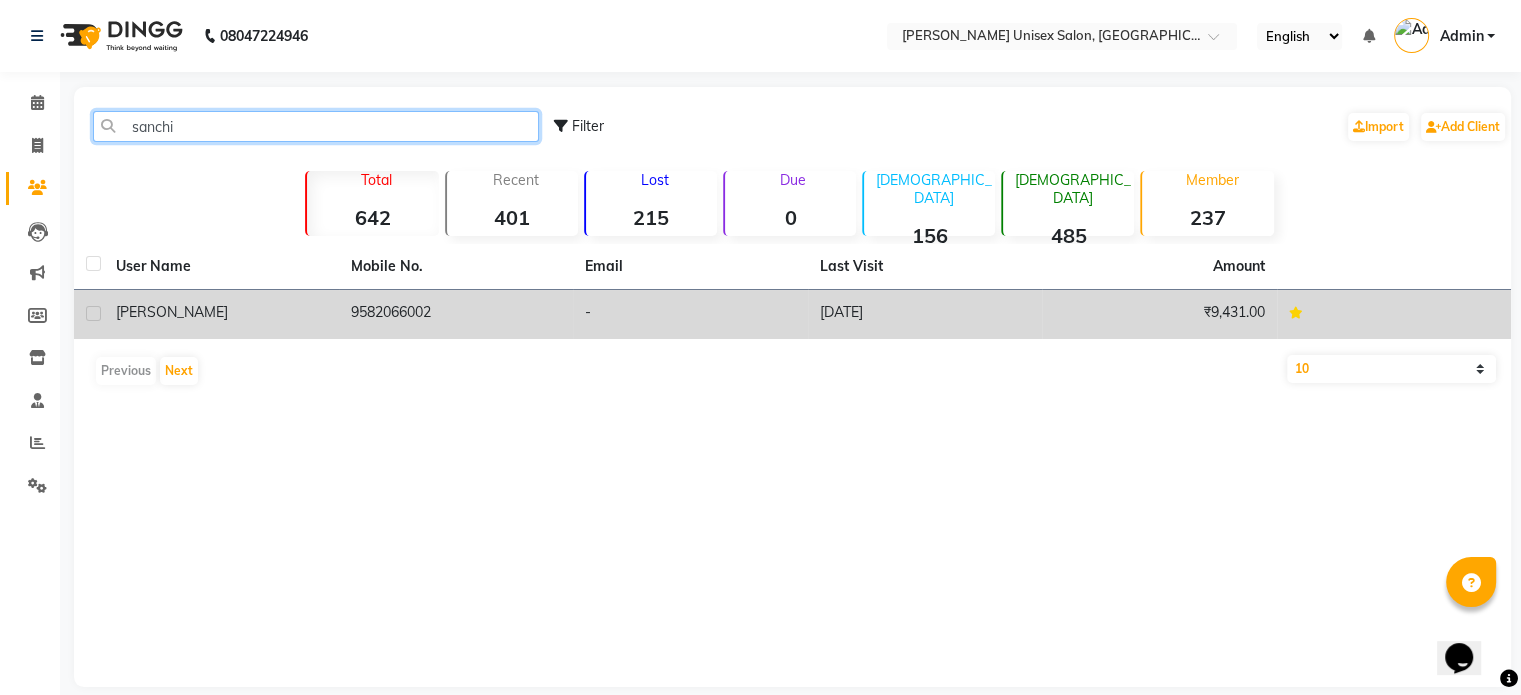 type on "sanchi" 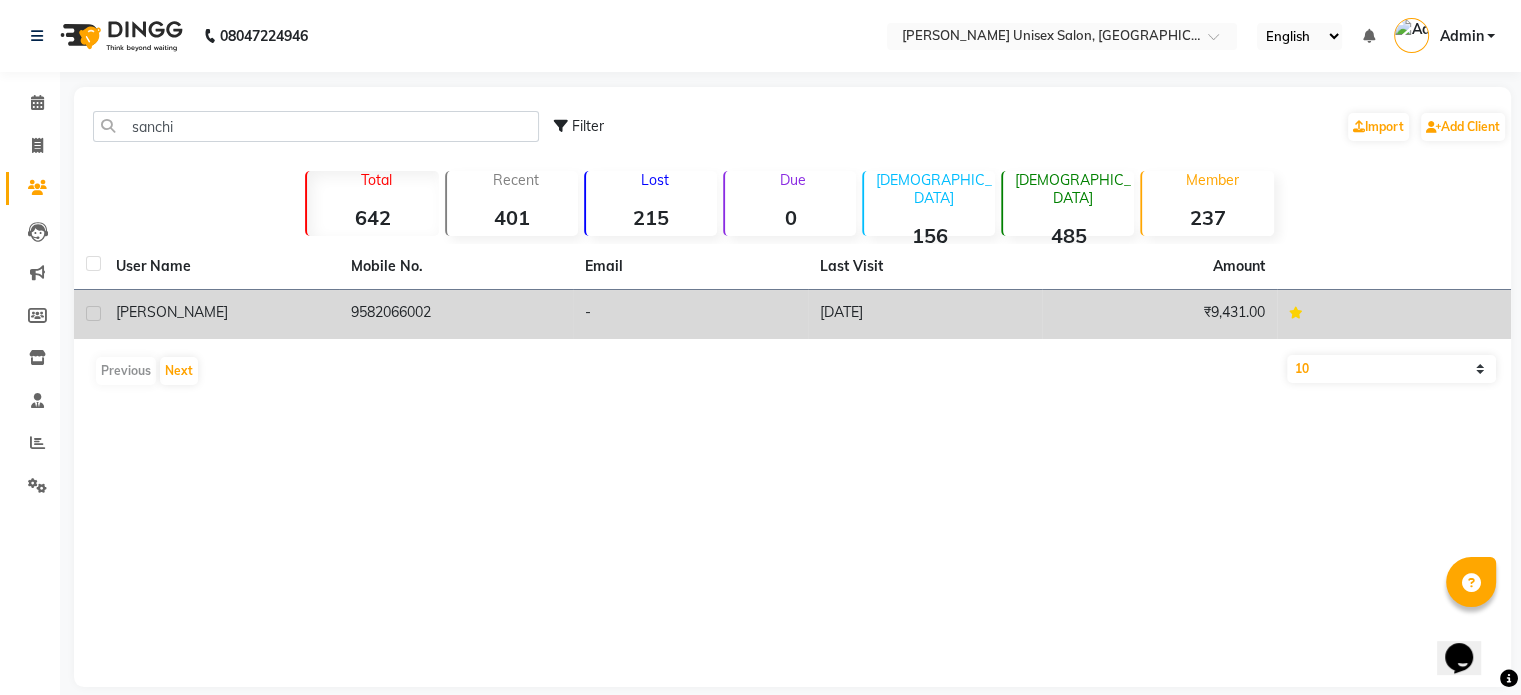 click on "SANCHITA SAXENA" 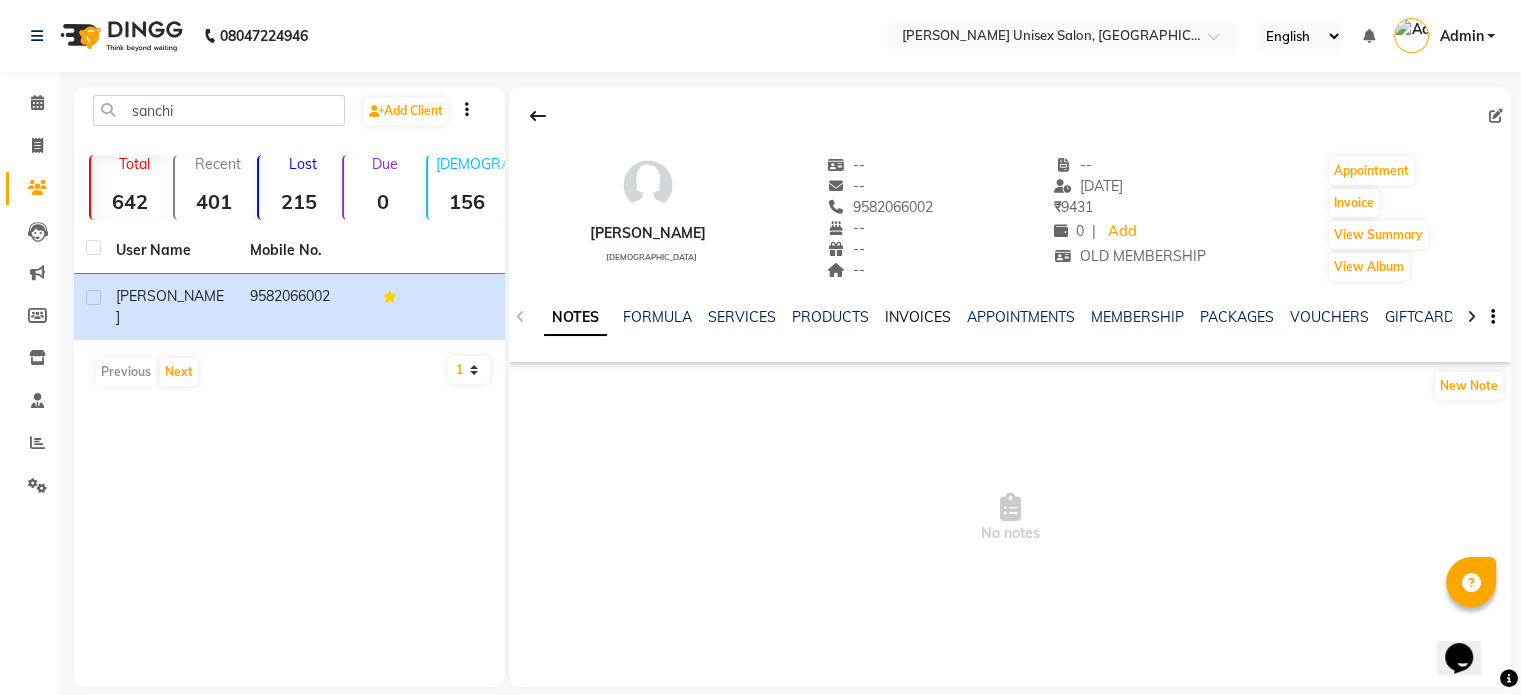 click on "INVOICES" 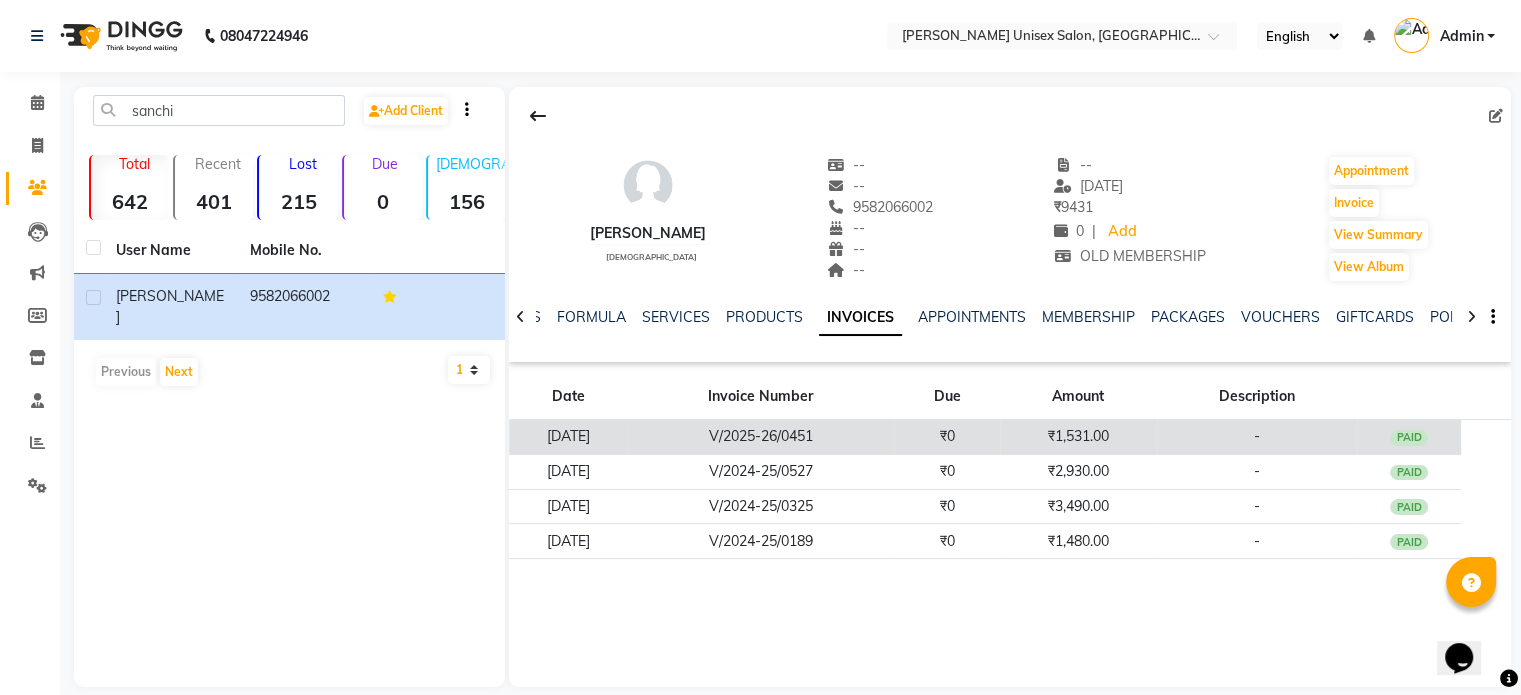 click on "₹1,531.00" 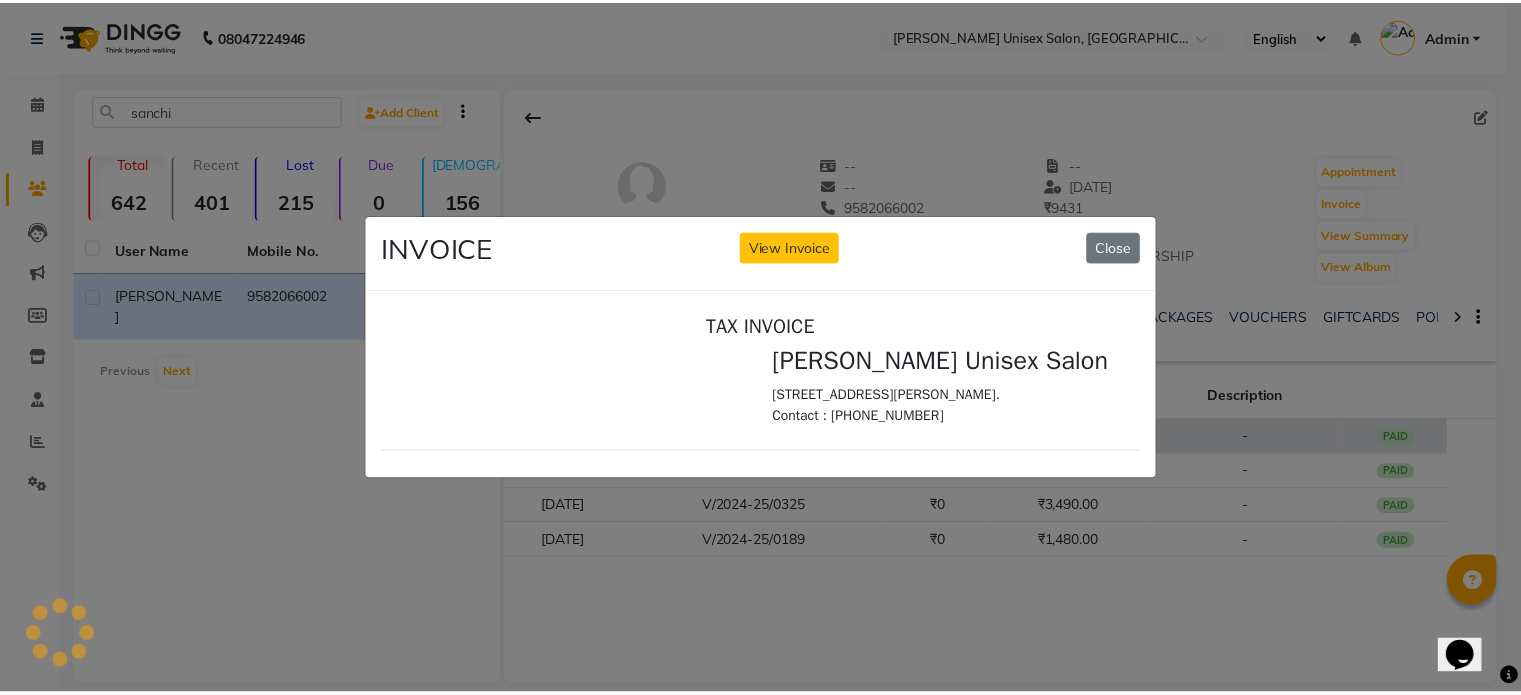scroll, scrollTop: 0, scrollLeft: 0, axis: both 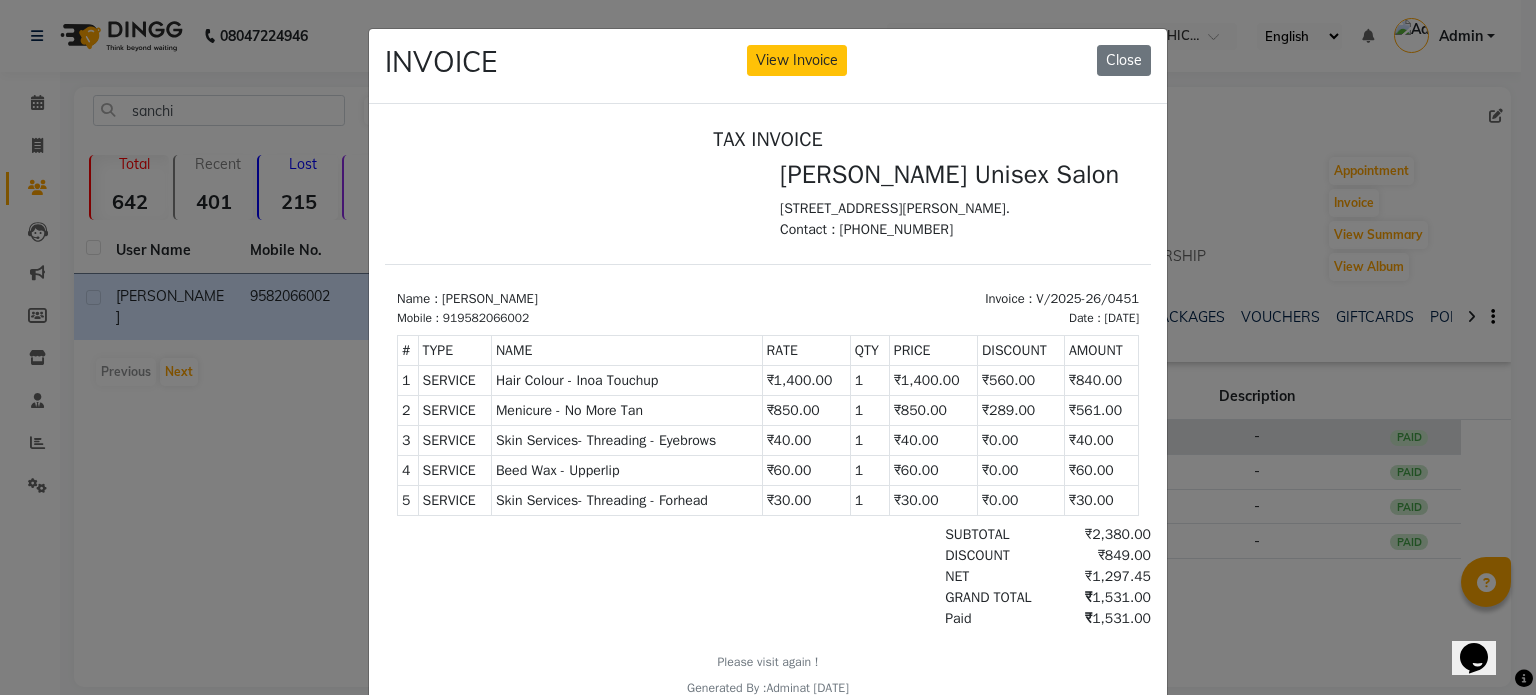 click on "₹561.00" at bounding box center (1101, 409) 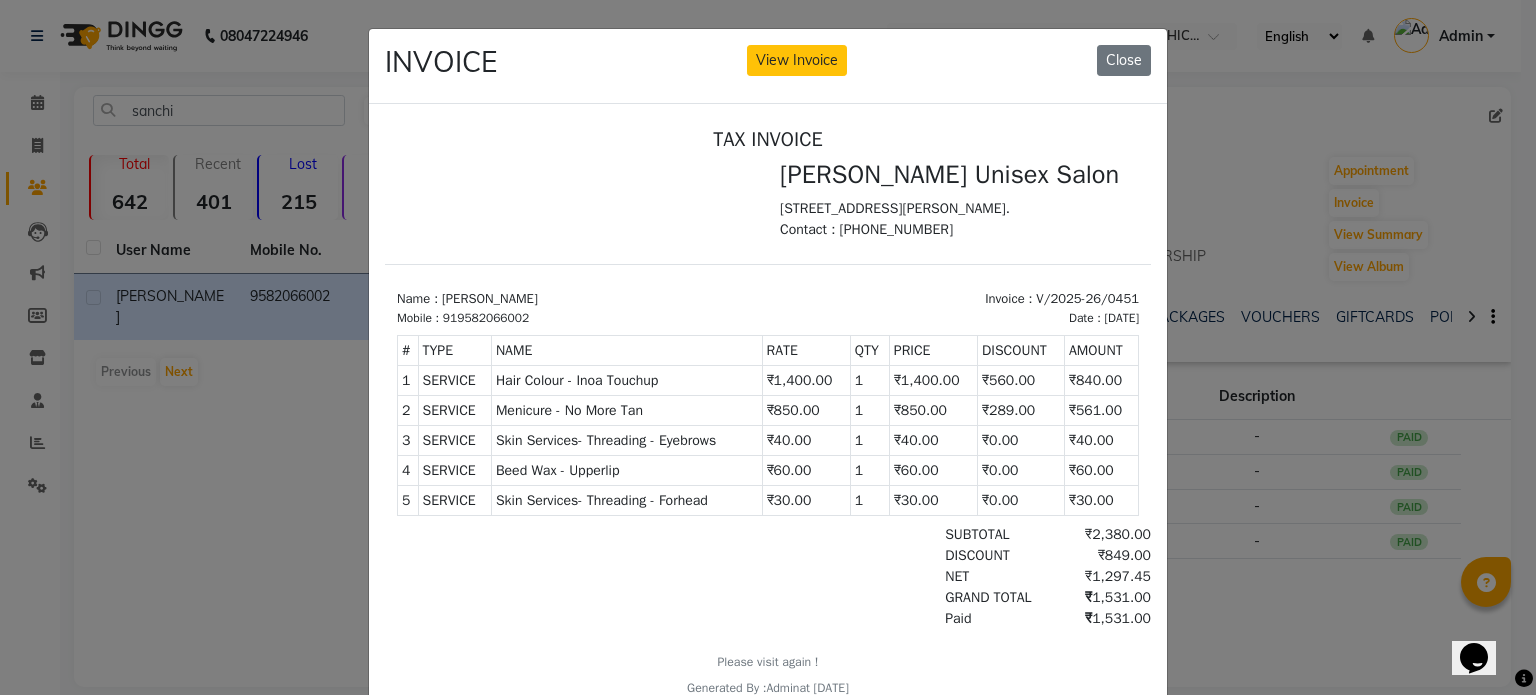 click on "INVOICE View Invoice Close" 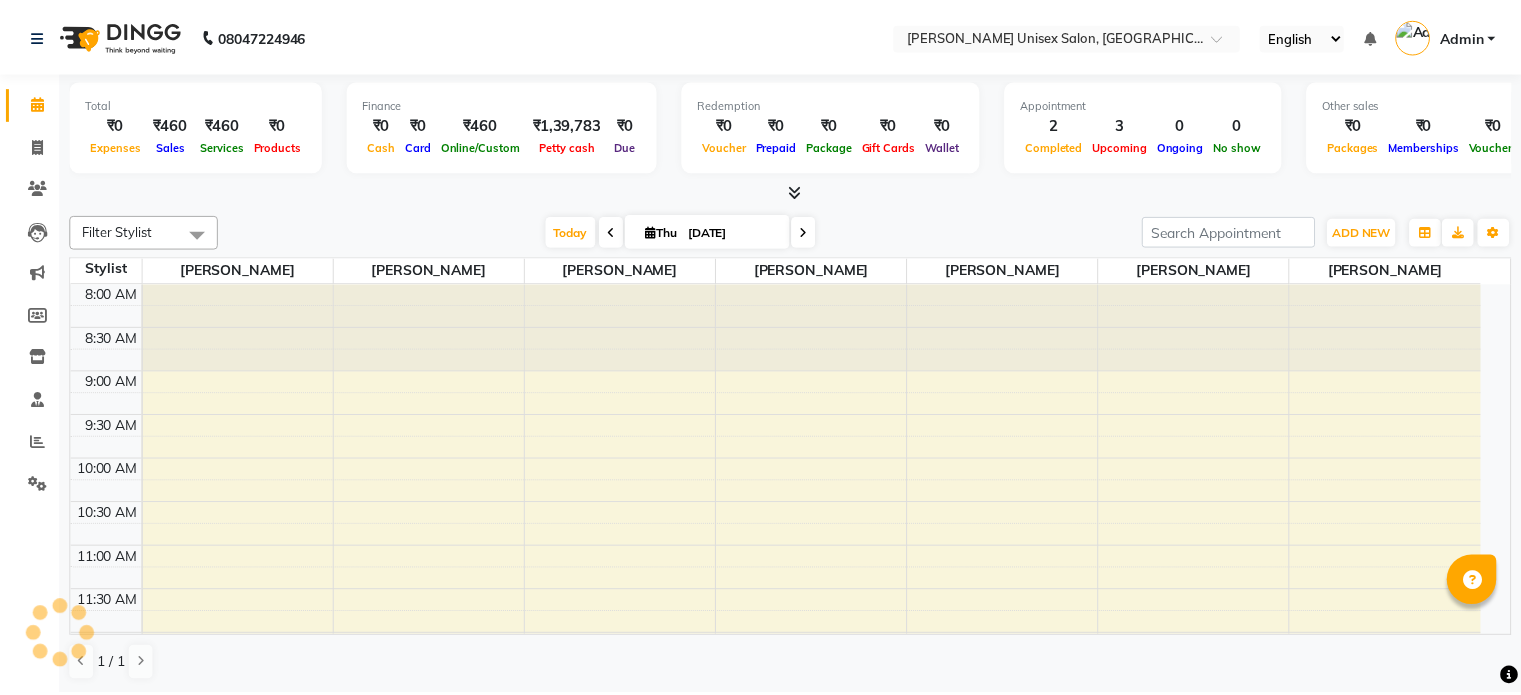 scroll, scrollTop: 0, scrollLeft: 0, axis: both 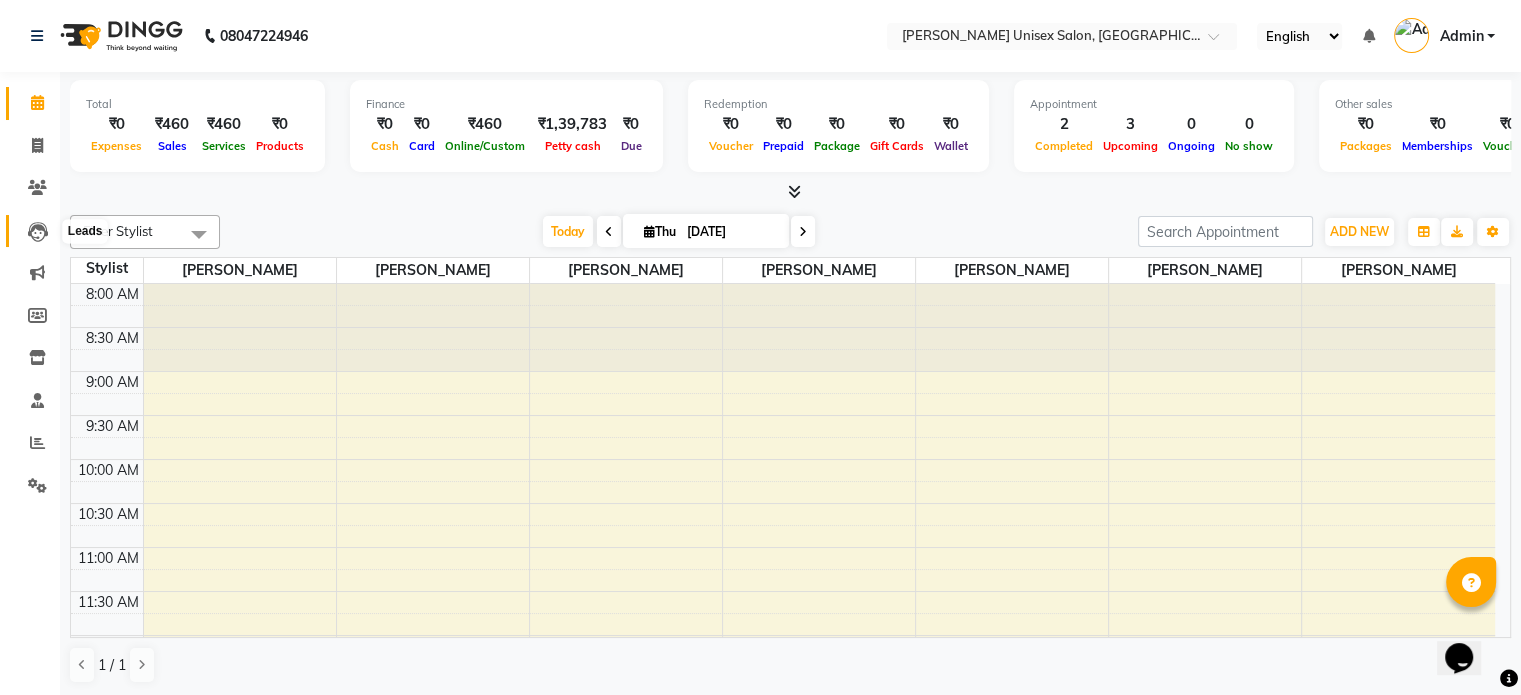 click 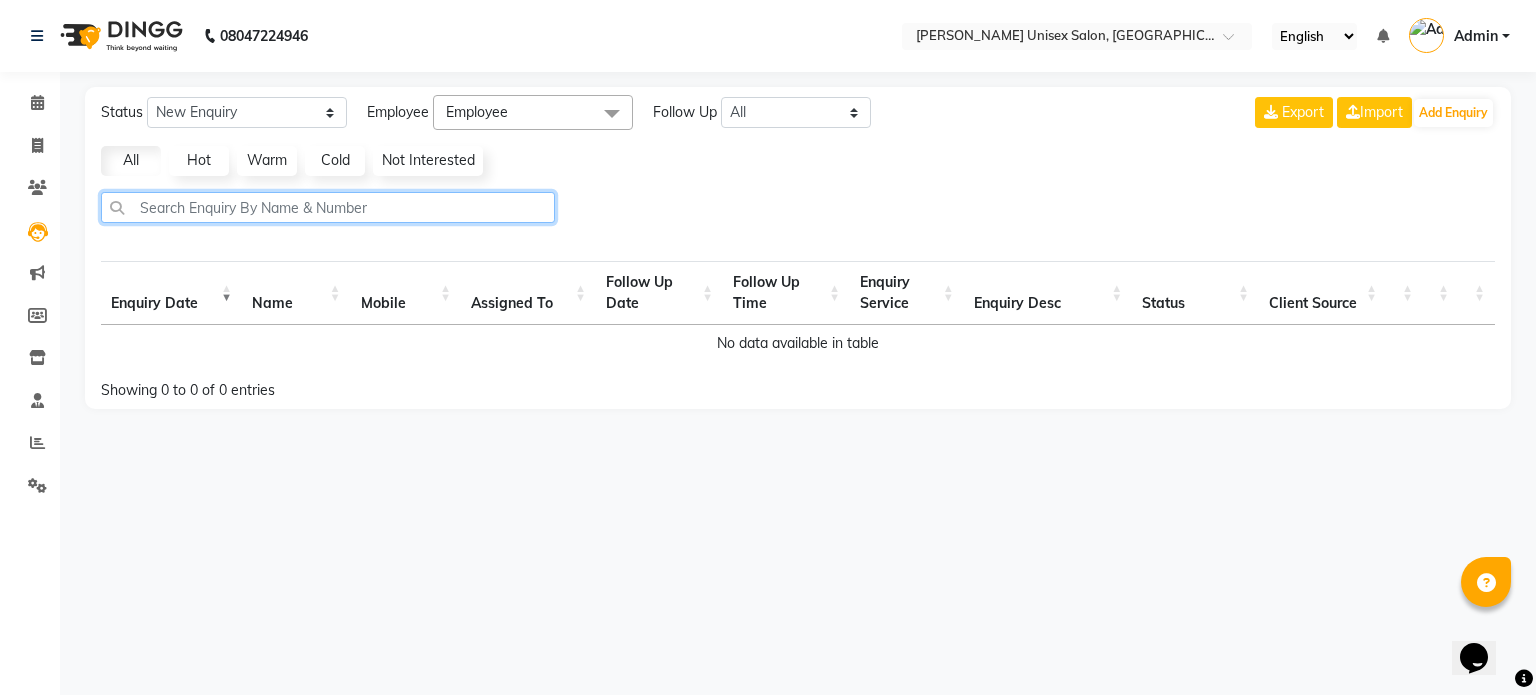 click 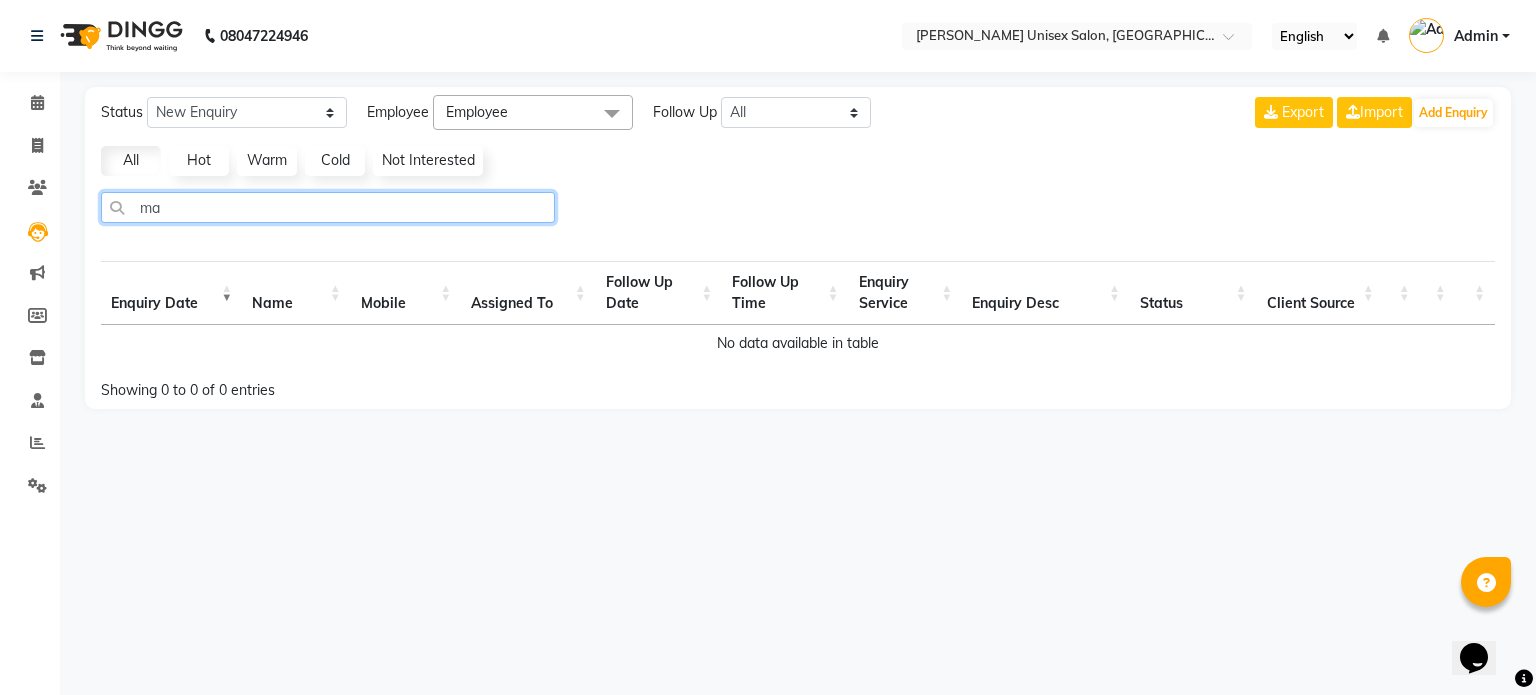 type on "m" 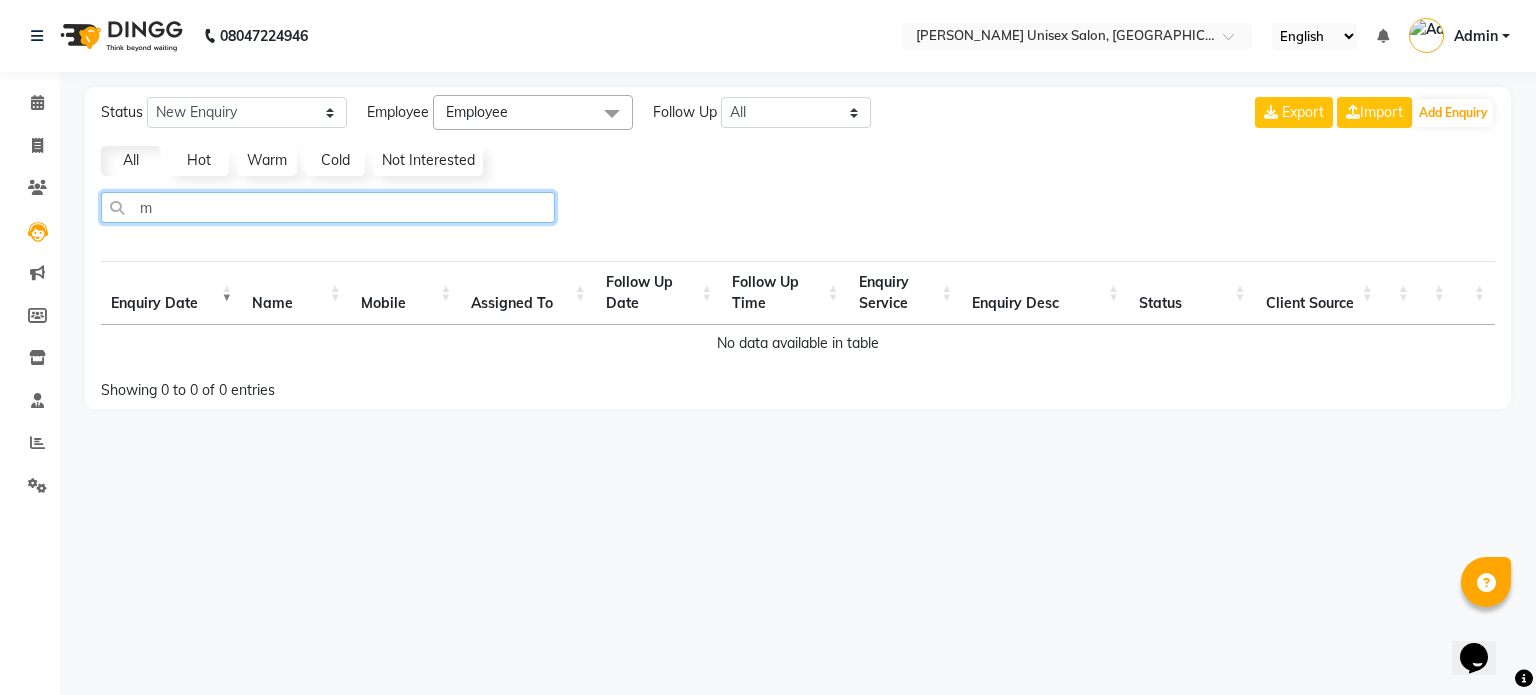 type 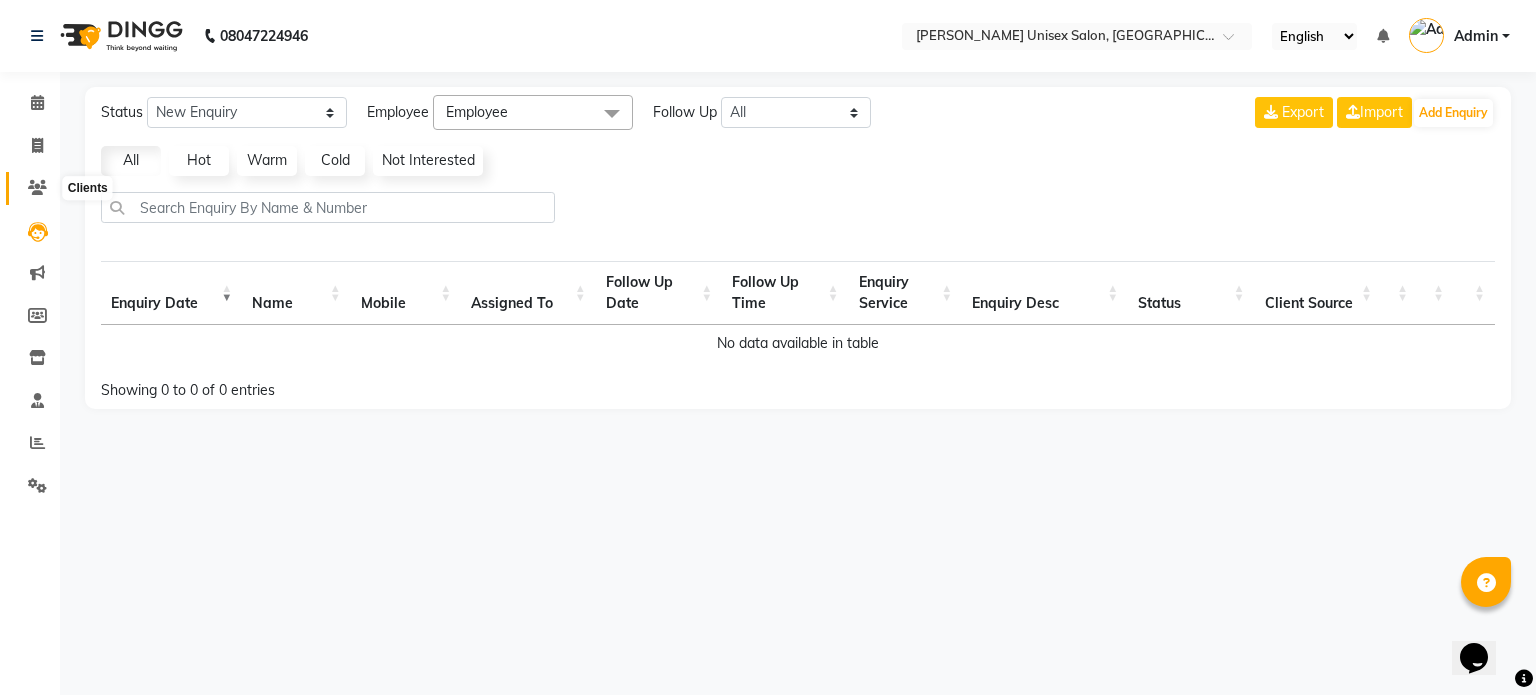 click 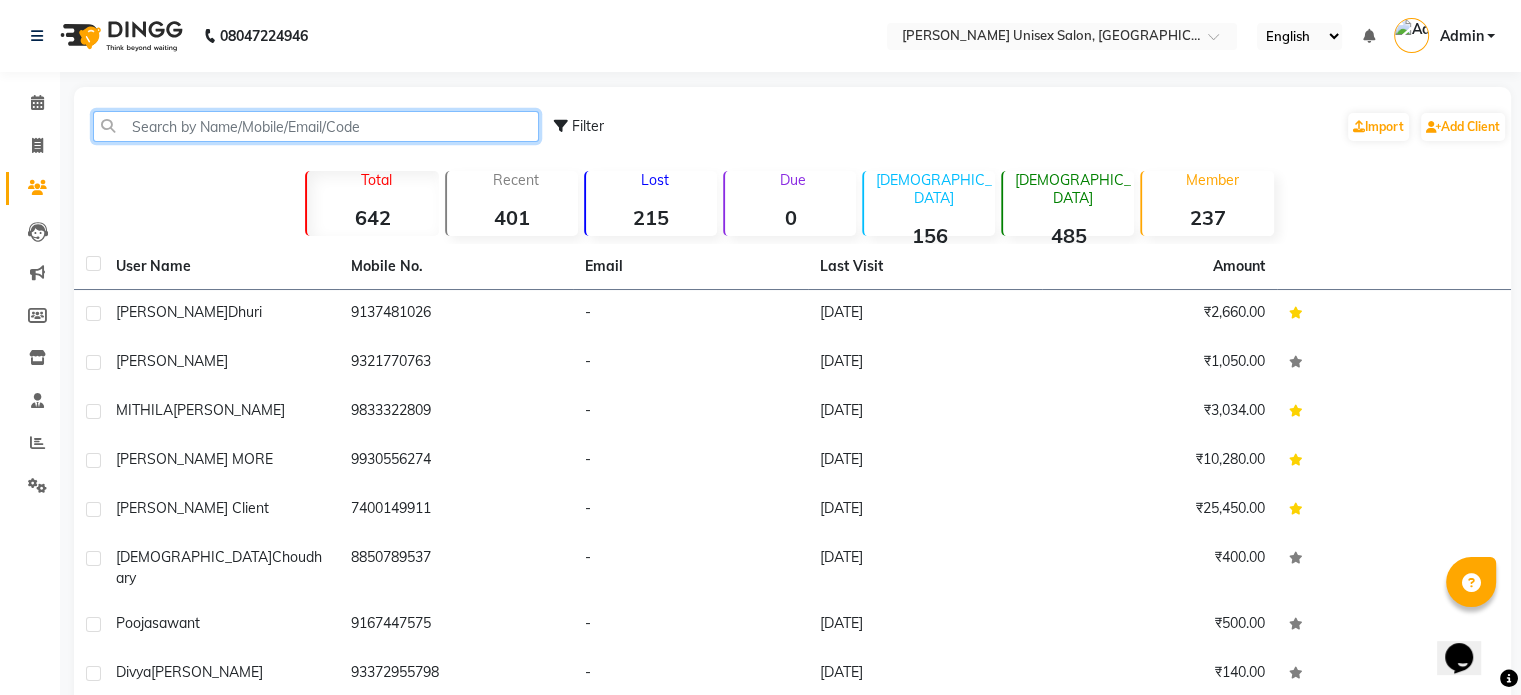 click 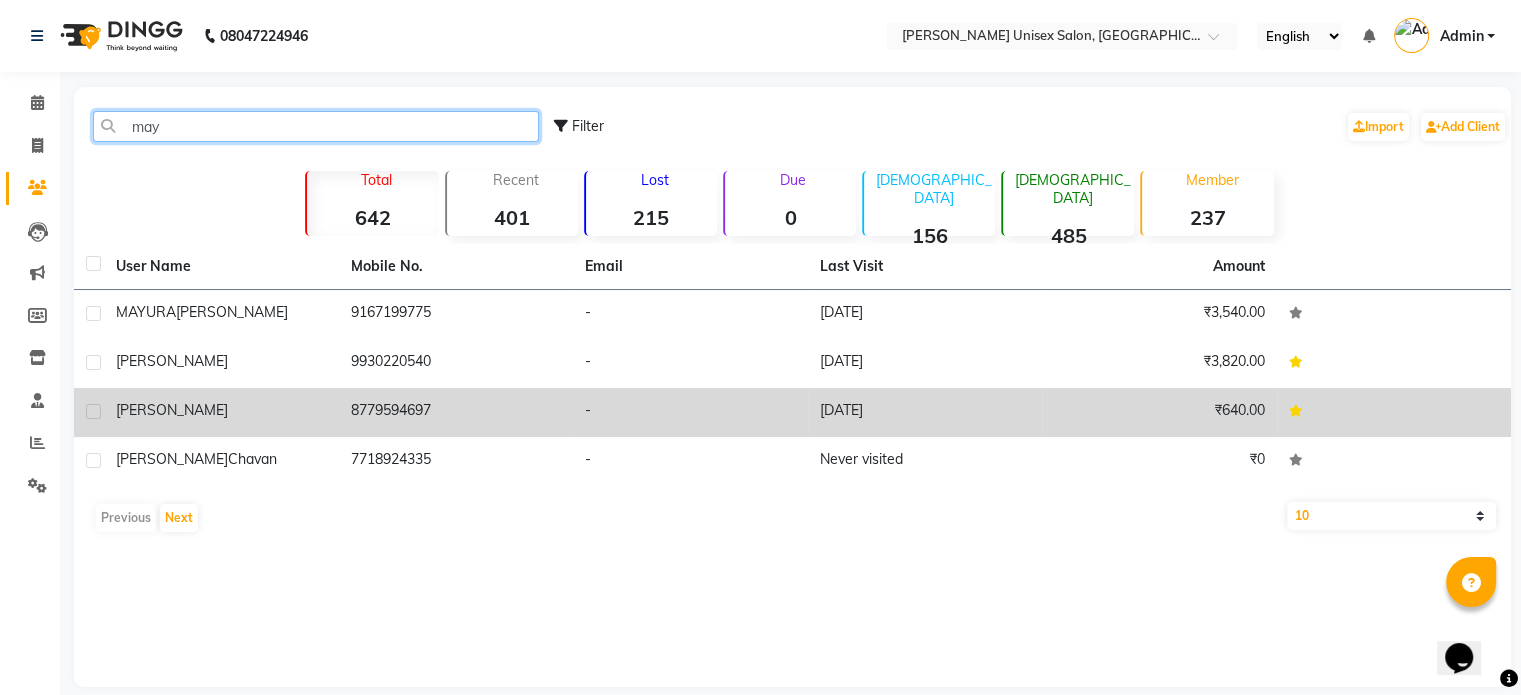 type on "may" 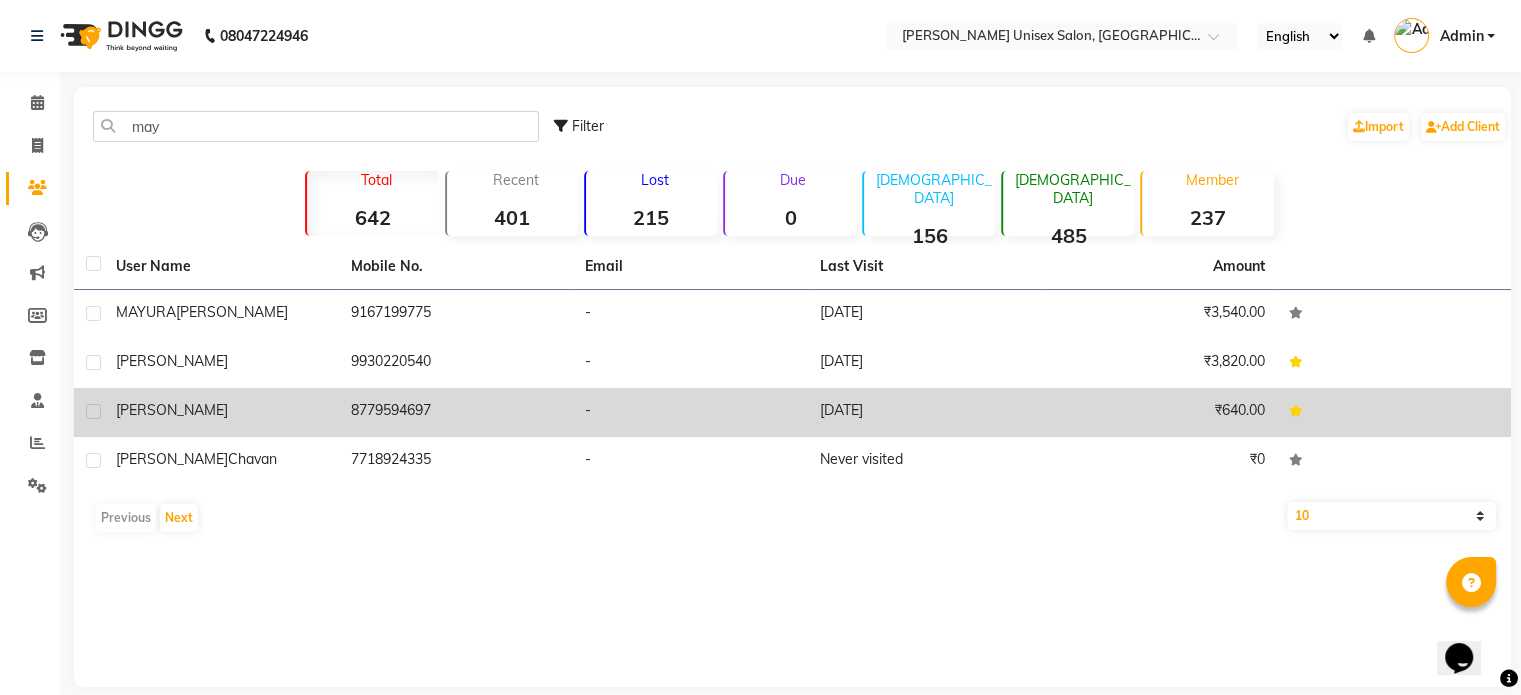 click on "MAYA THORAT" 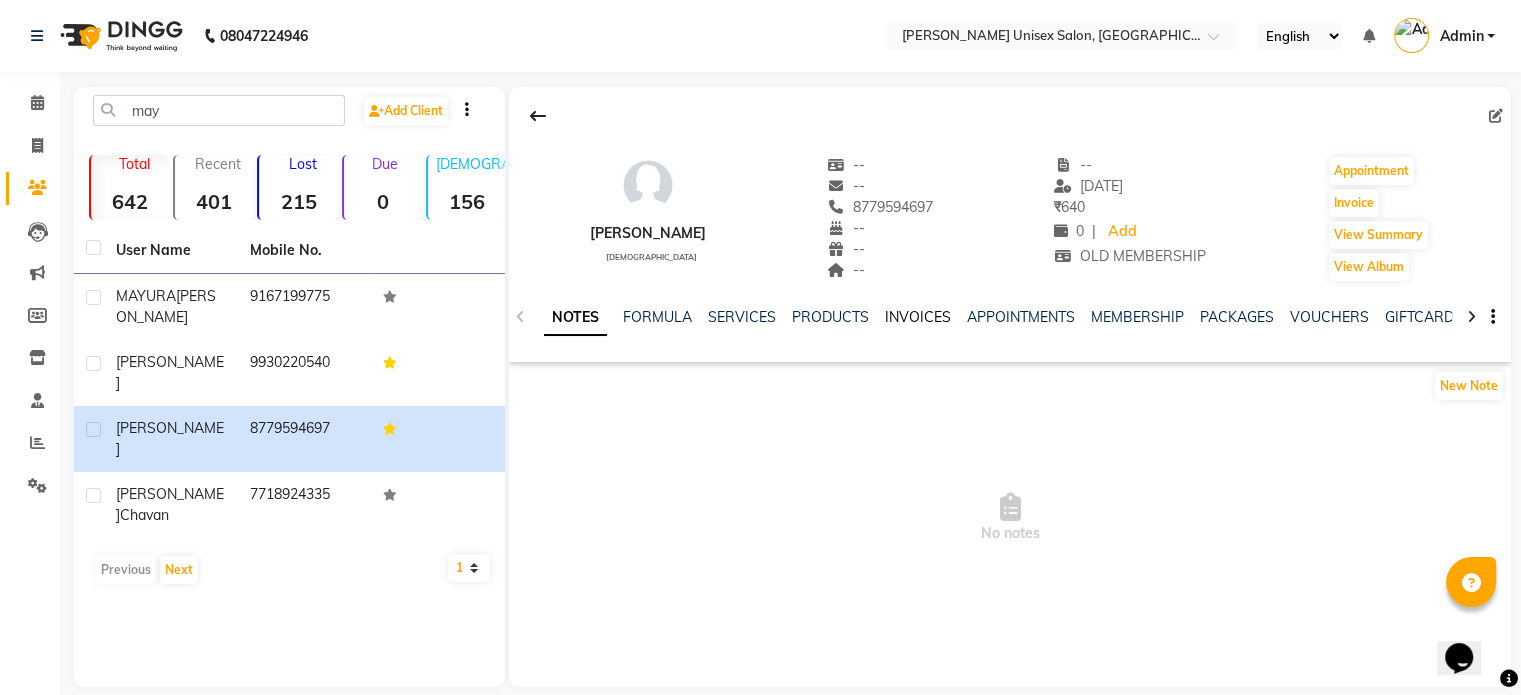 click on "INVOICES" 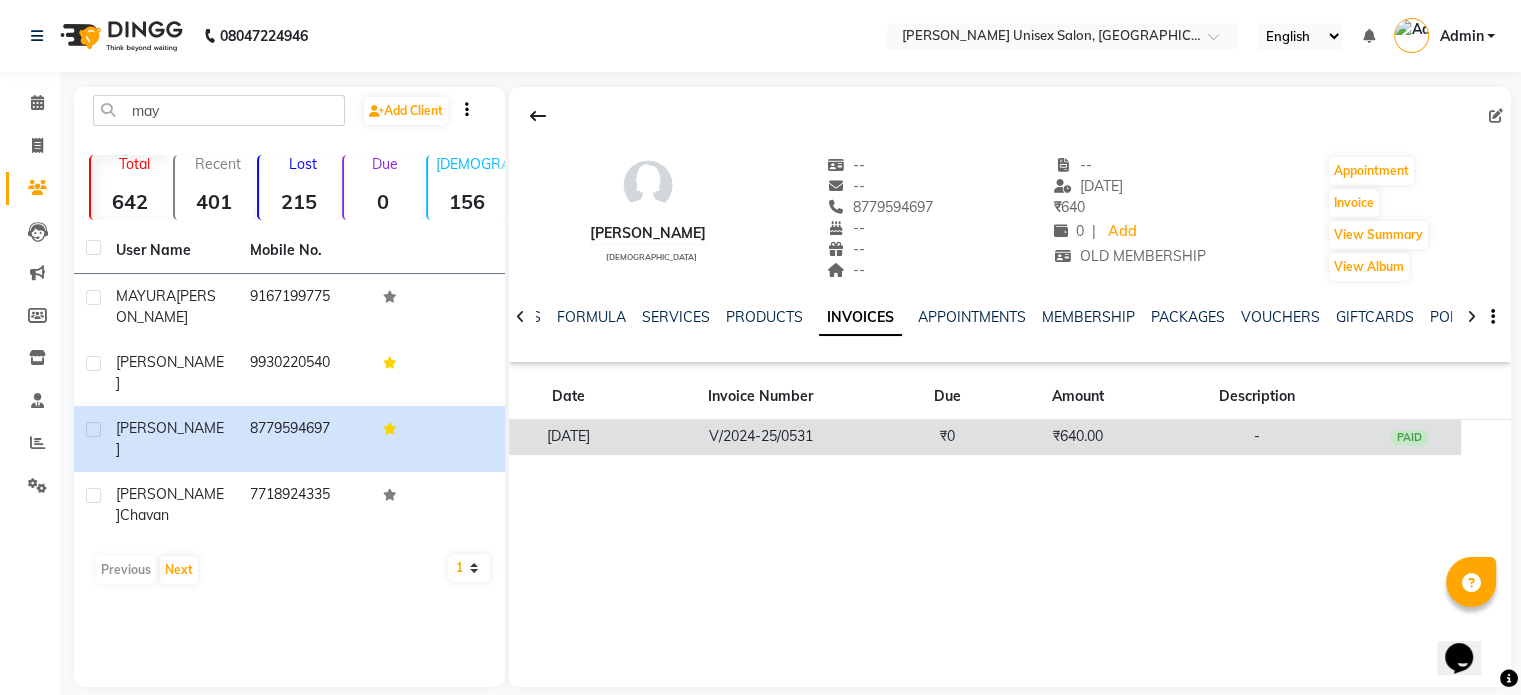 click on "V/2024-25/0531" 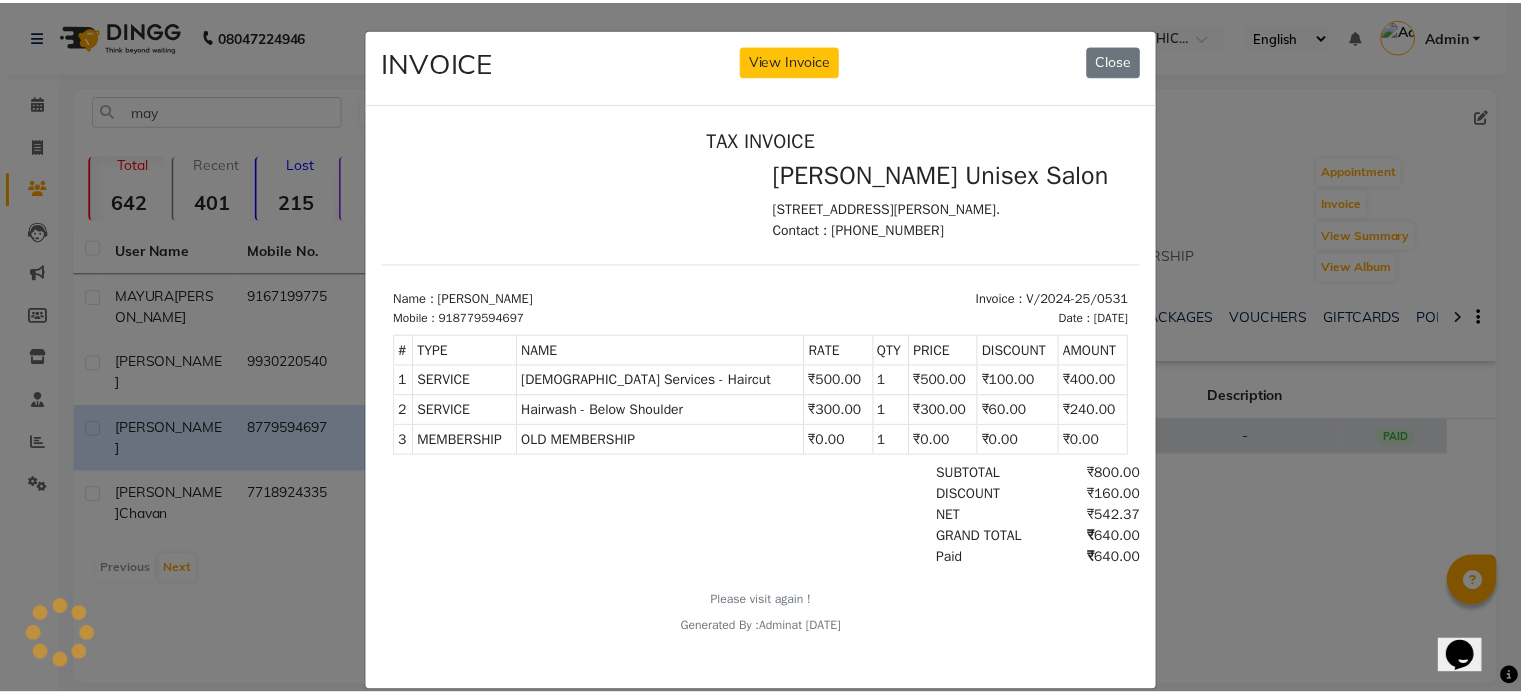 scroll, scrollTop: 0, scrollLeft: 0, axis: both 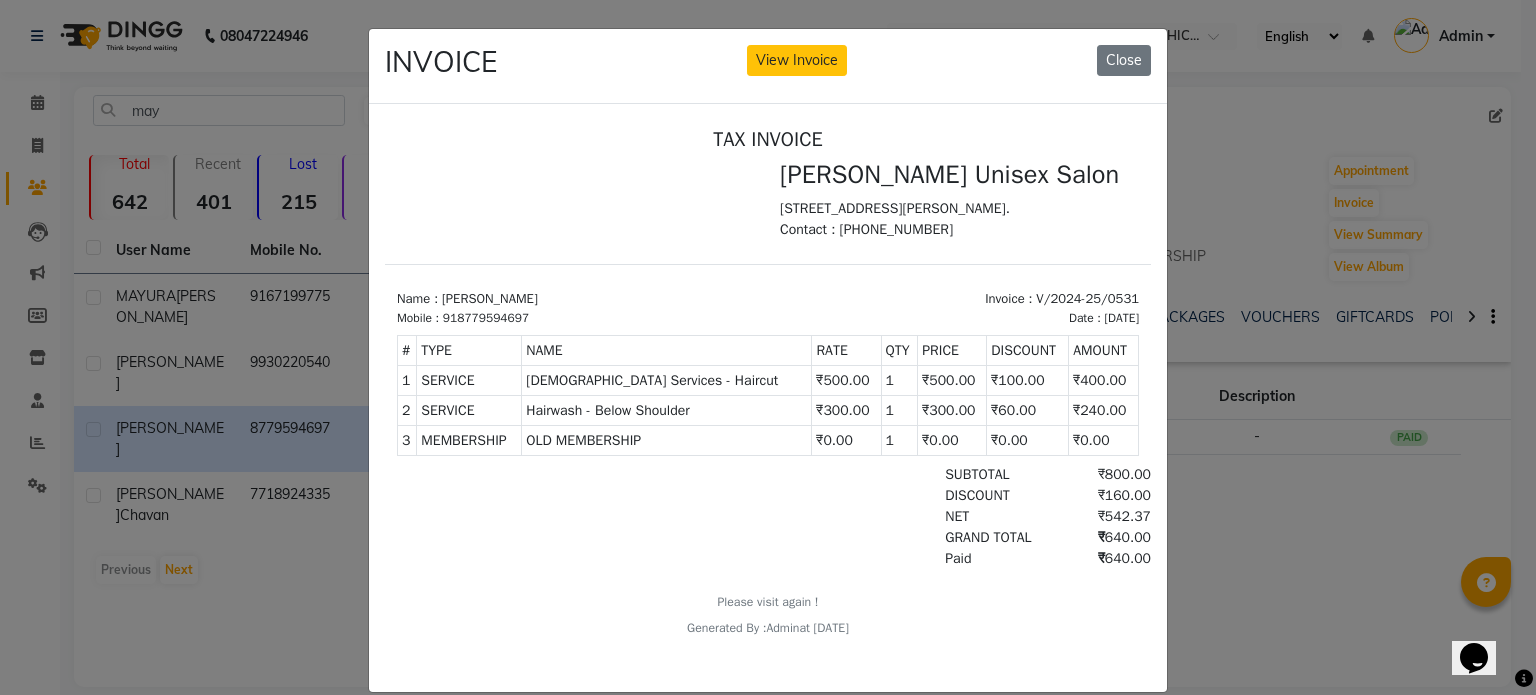 click on "INVOICE View Invoice Close" 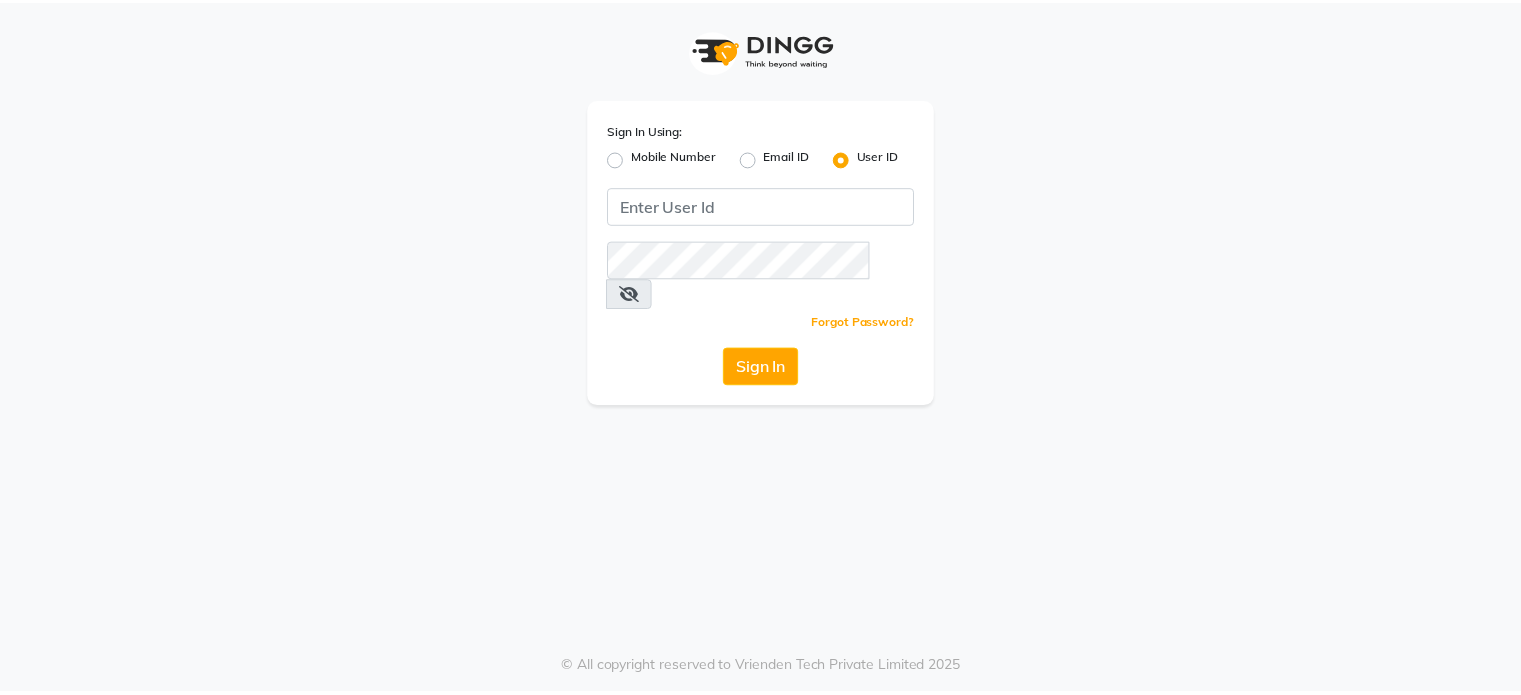 scroll, scrollTop: 0, scrollLeft: 0, axis: both 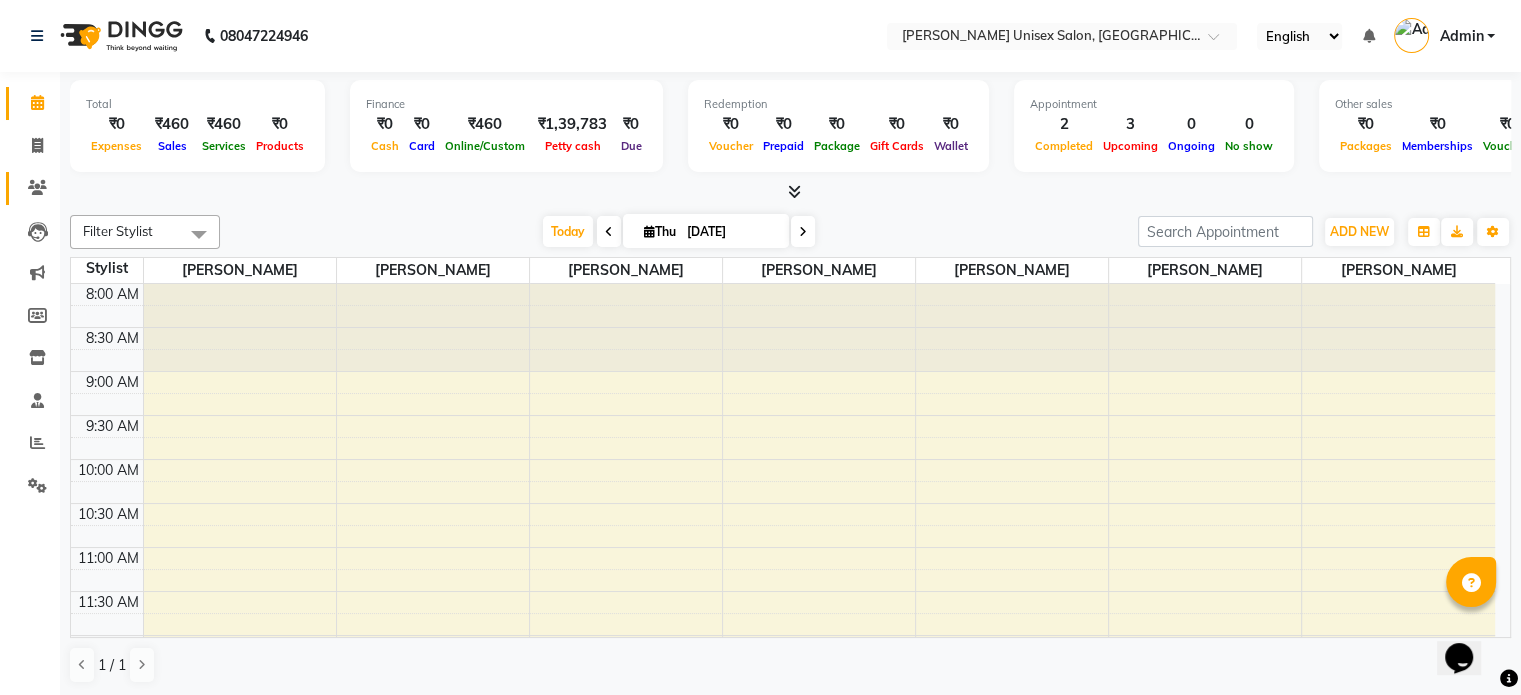 click 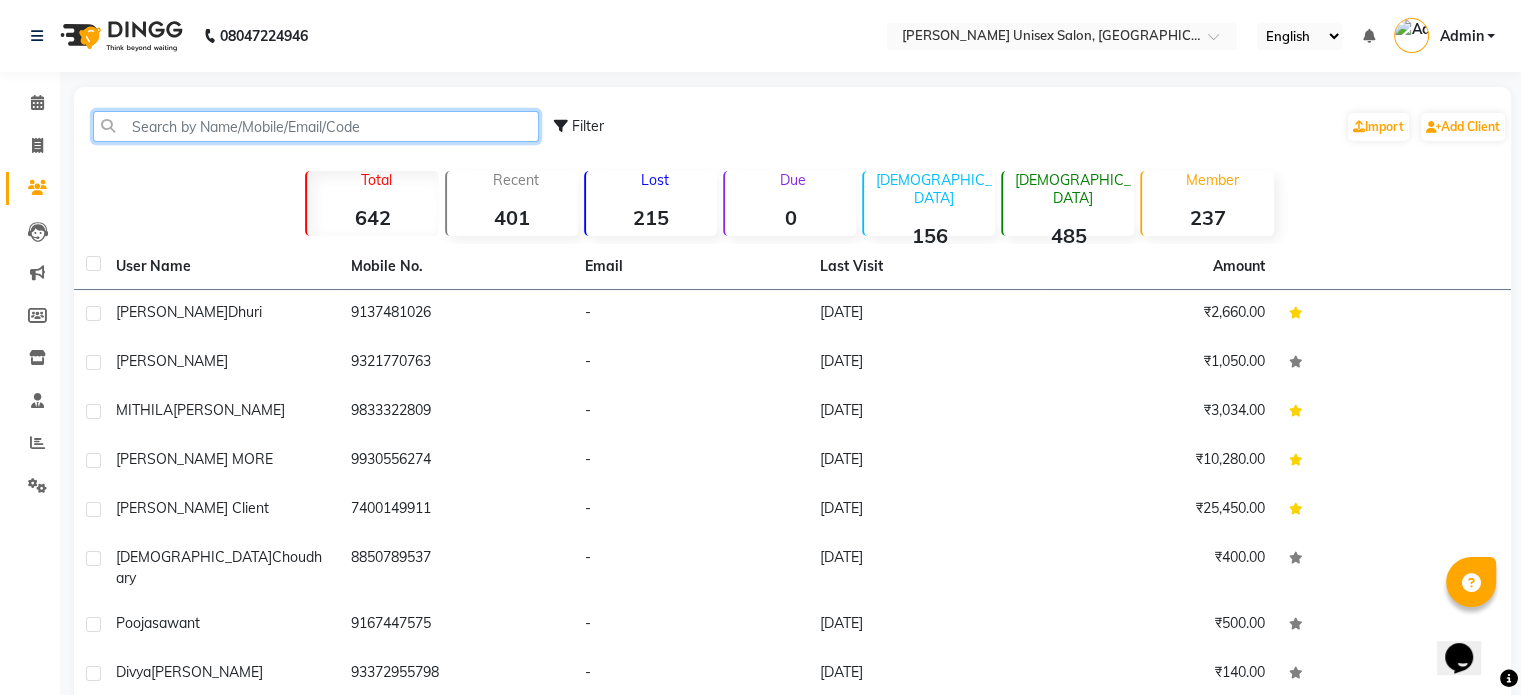 click 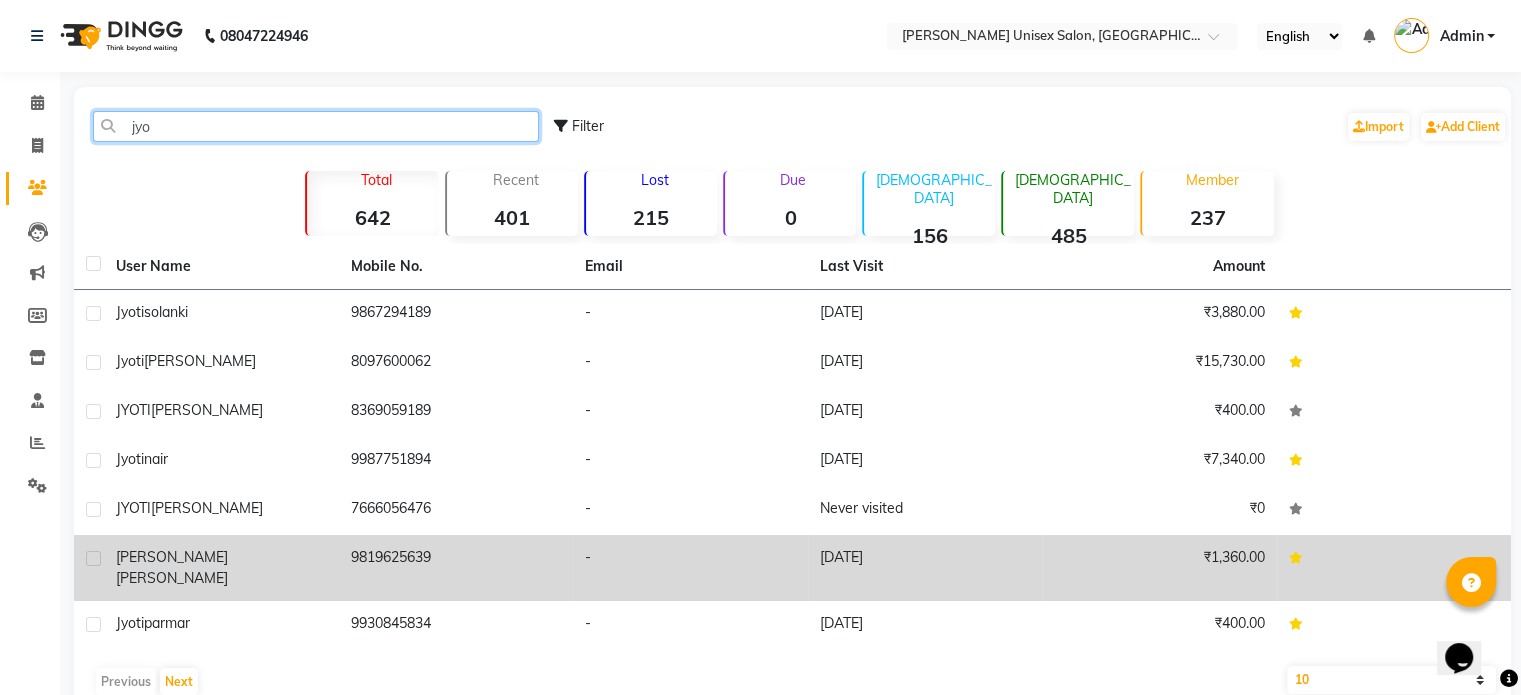 type on "jyo" 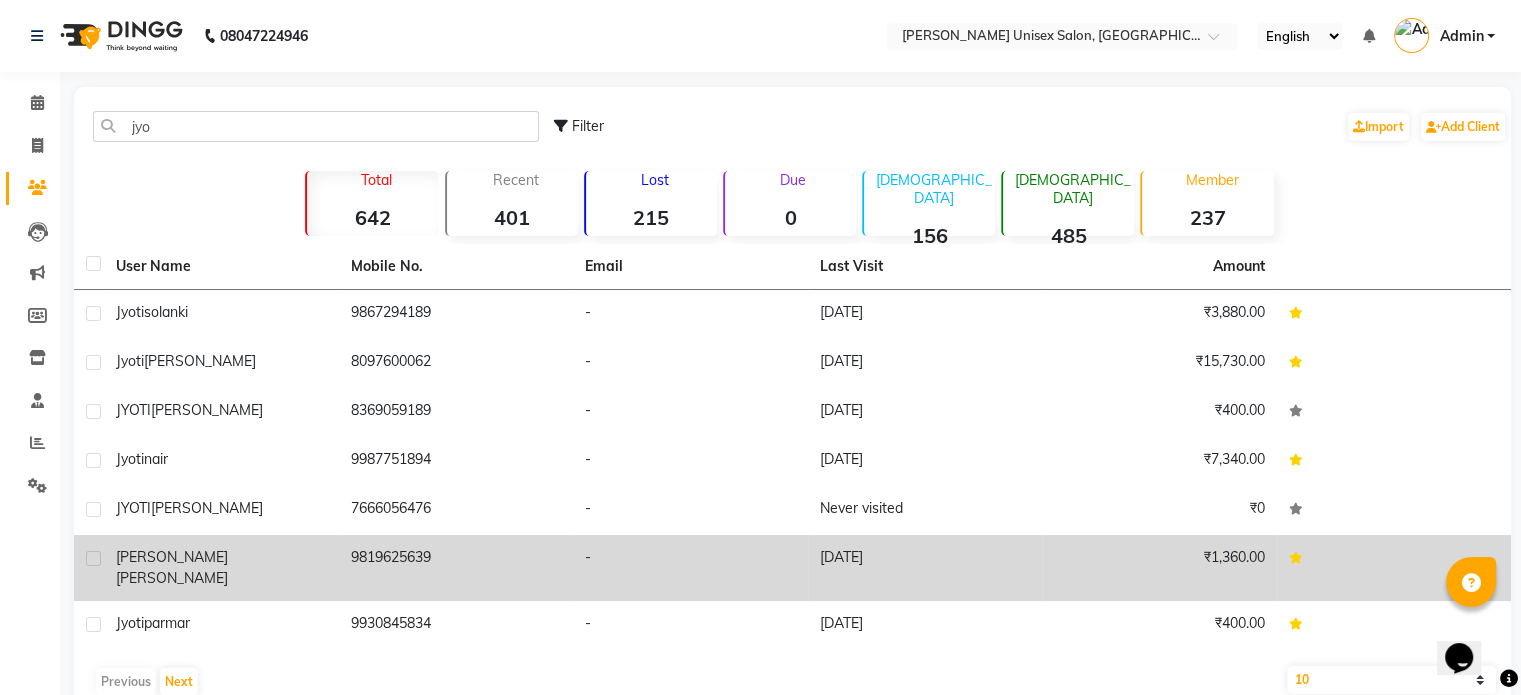click on "Jyotshna  Rajendra" 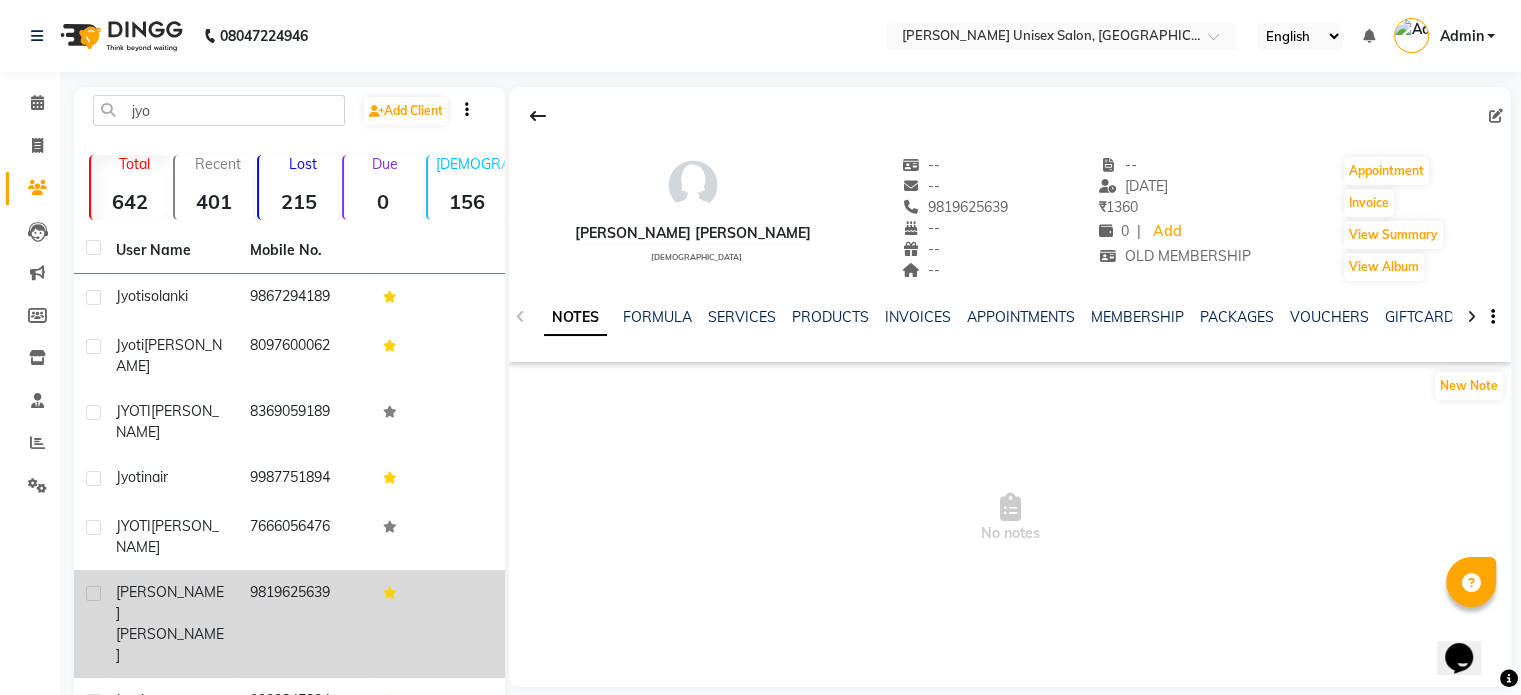 click 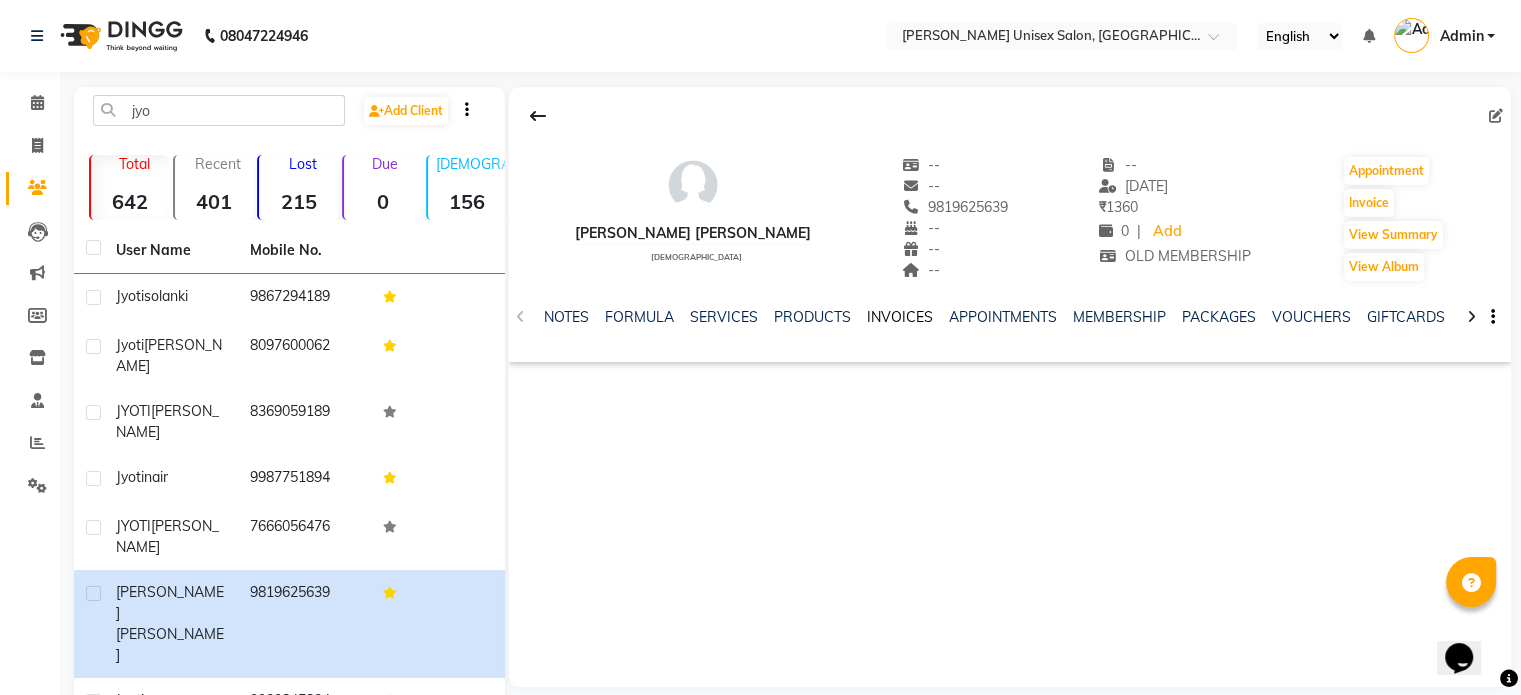 click on "INVOICES" 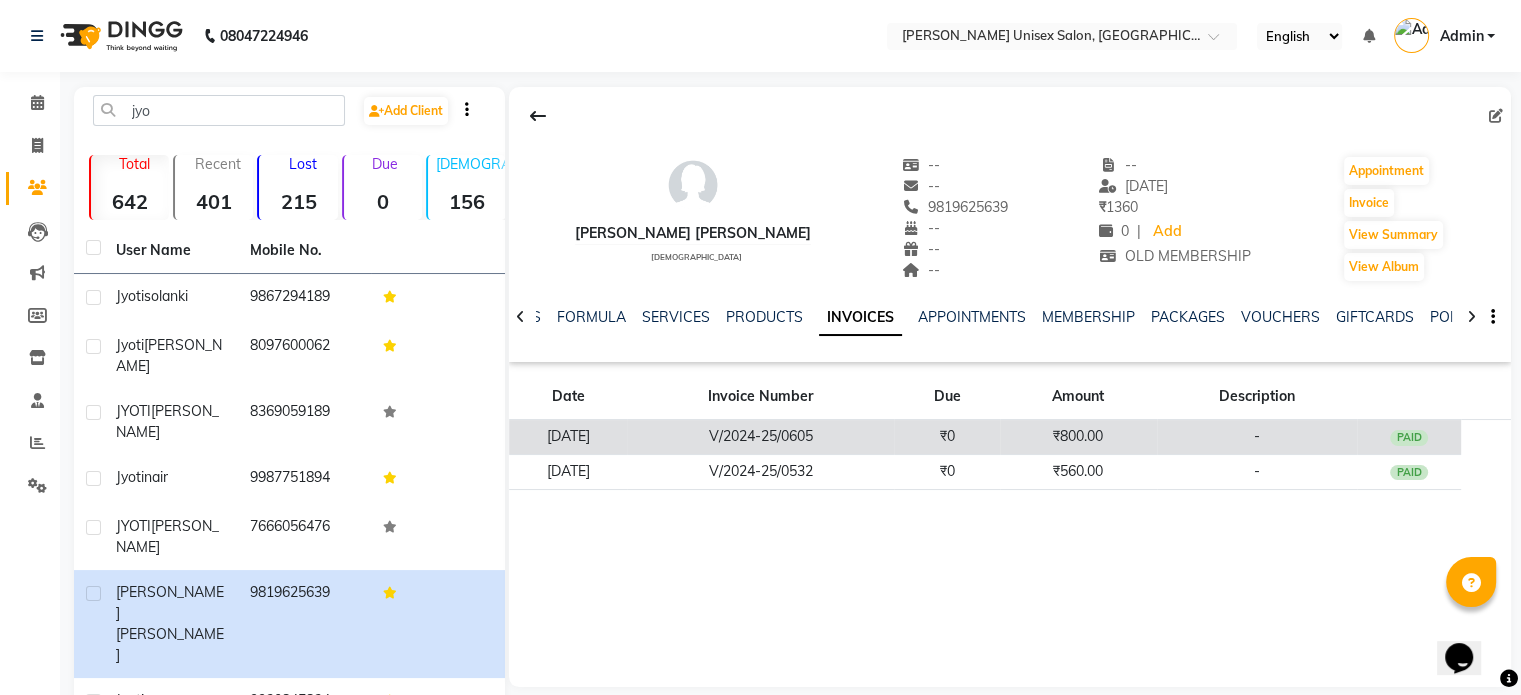 click on "V/2024-25/0605" 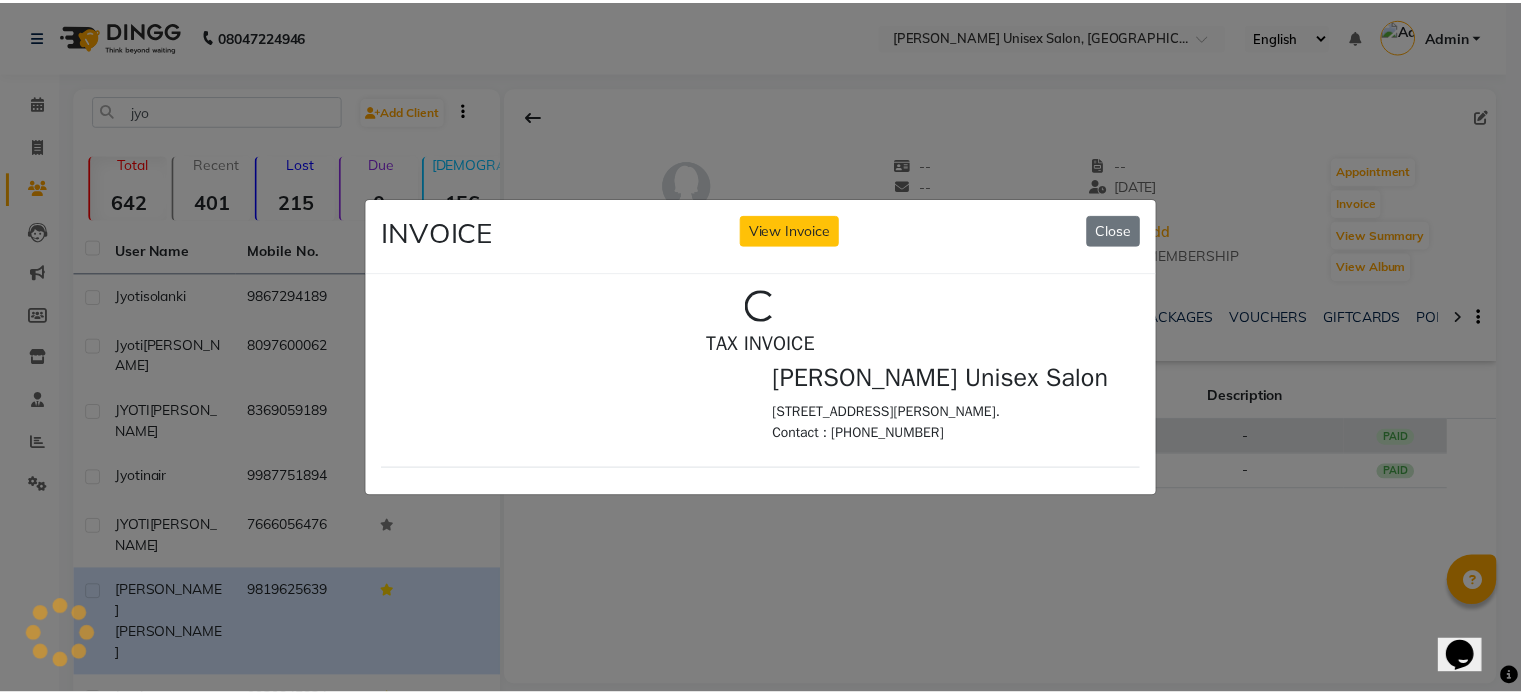 scroll, scrollTop: 0, scrollLeft: 0, axis: both 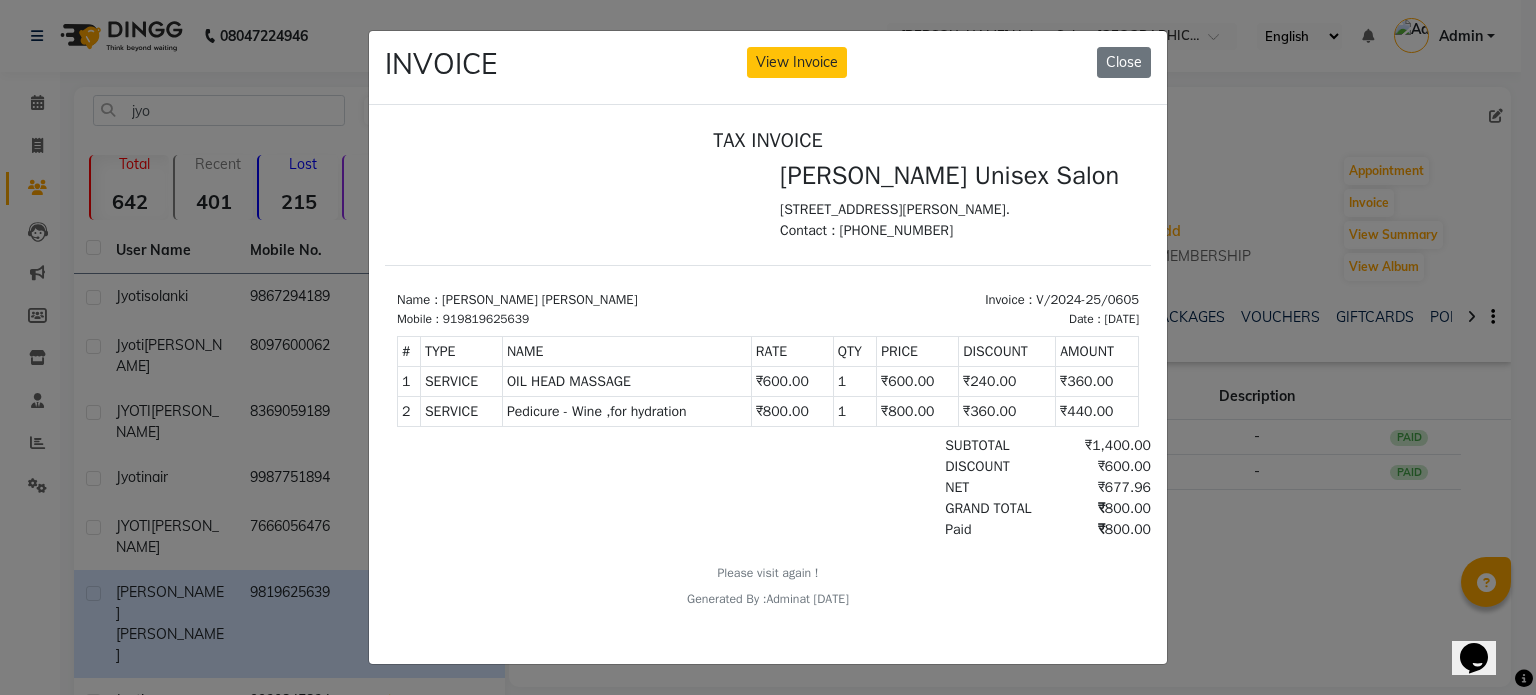 click on "INVOICE View Invoice Close" 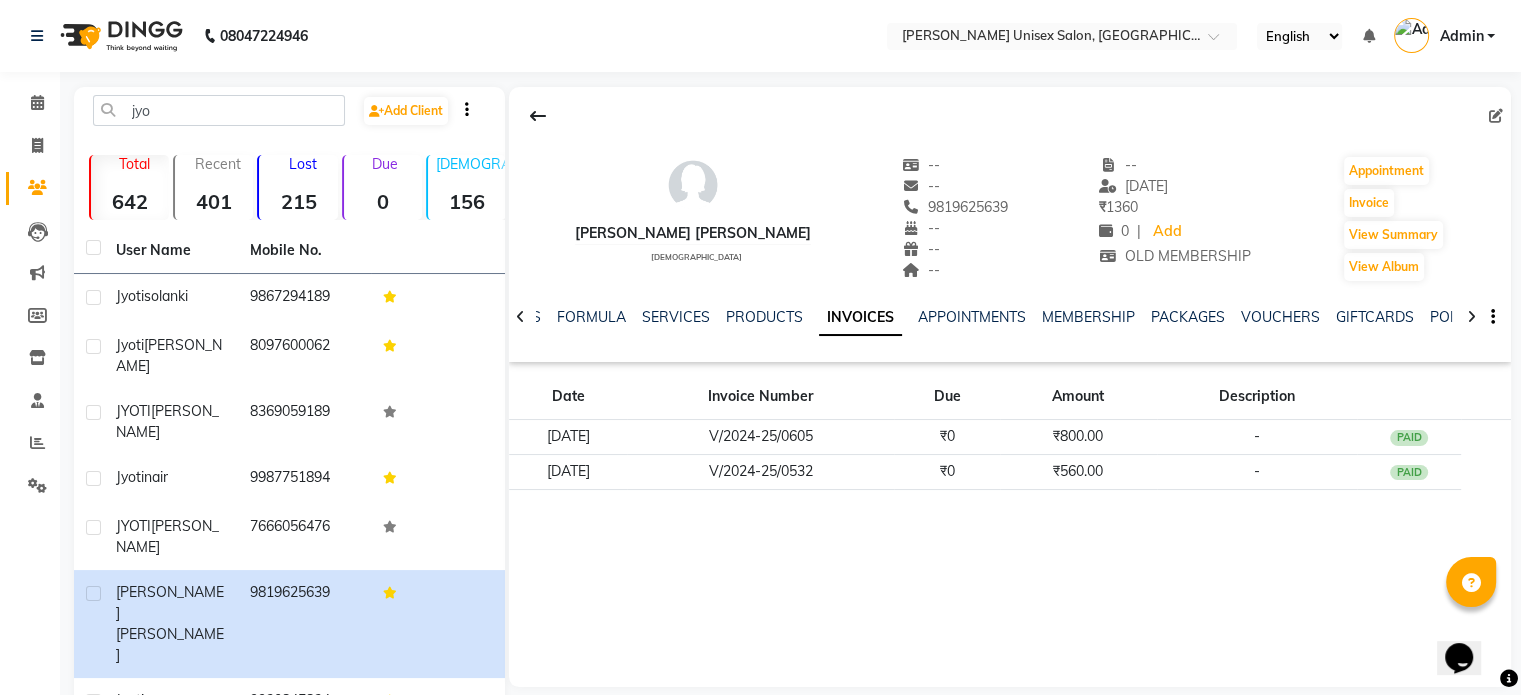 click on "Jyotshna Rajendra   female  --   --   9819625639  --  --  --  -- 07-03-2025 ₹    1360 0 |  Add  OLD MEMBERSHIP  Appointment   Invoice  View Summary  View Album  NOTES FORMULA SERVICES PRODUCTS INVOICES APPOINTMENTS MEMBERSHIP PACKAGES VOUCHERS GIFTCARDS POINTS FORMS FAMILY CARDS WALLET Date Invoice Number Due Amount Description 07-03-2025 V/2024-25/0605 ₹0 ₹800.00 -  PAID 25-02-2025 V/2024-25/0532 ₹0 ₹560.00 -  PAID" 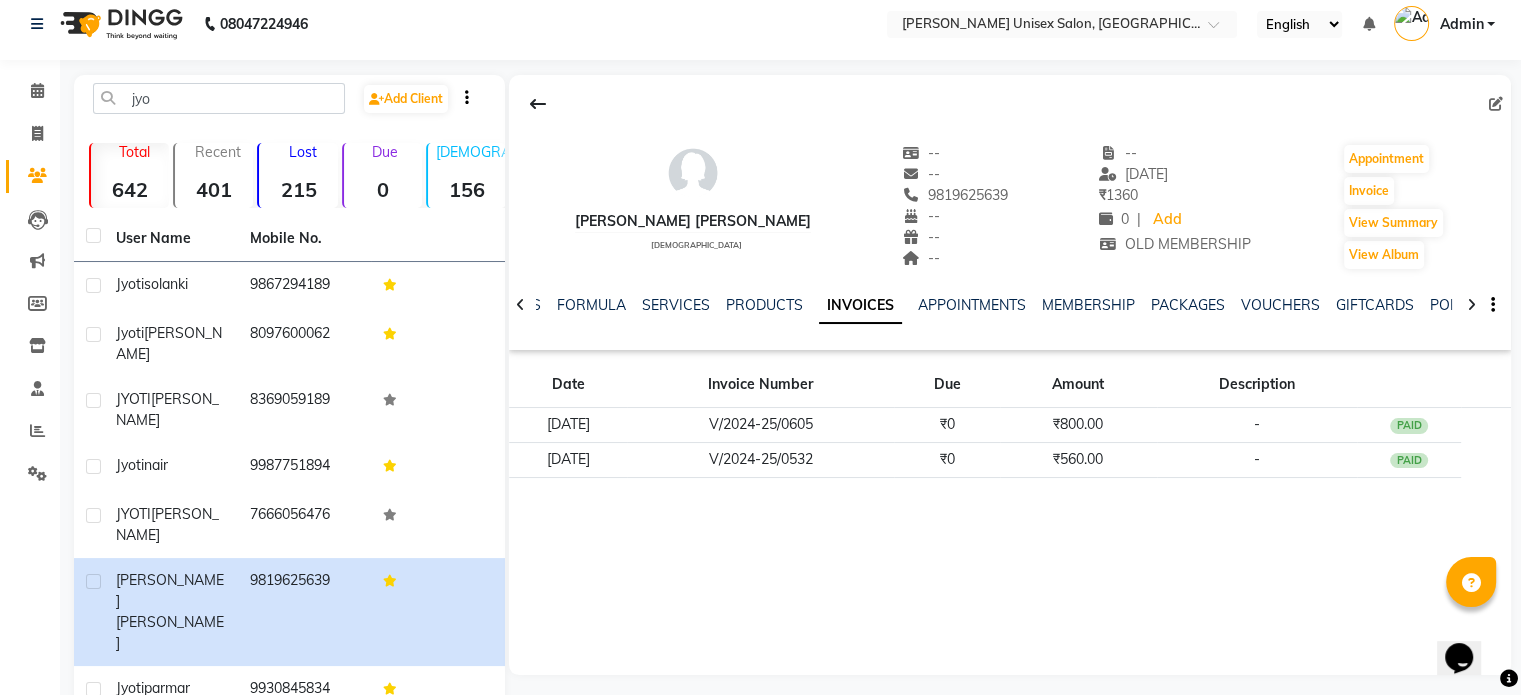 scroll, scrollTop: 24, scrollLeft: 0, axis: vertical 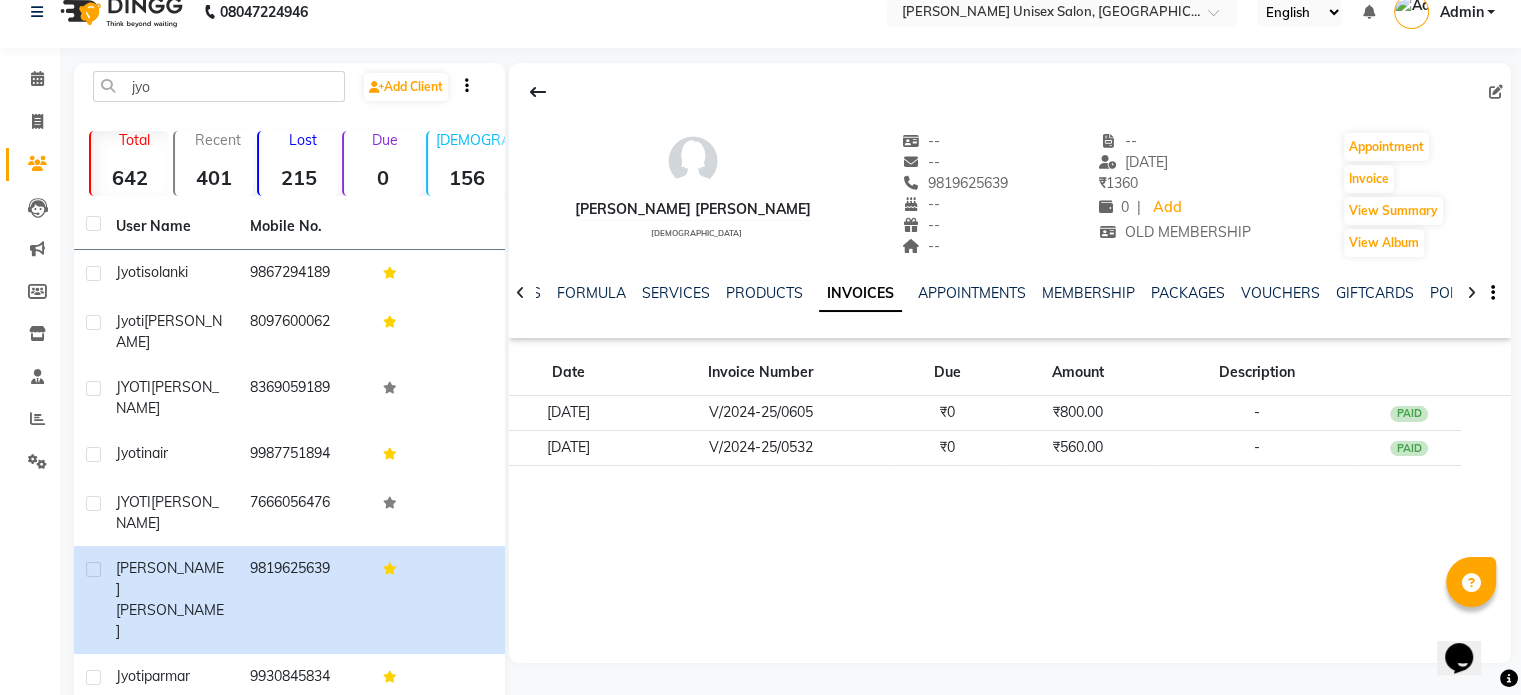 drag, startPoint x: 1093, startPoint y: 581, endPoint x: 1120, endPoint y: 716, distance: 137.67352 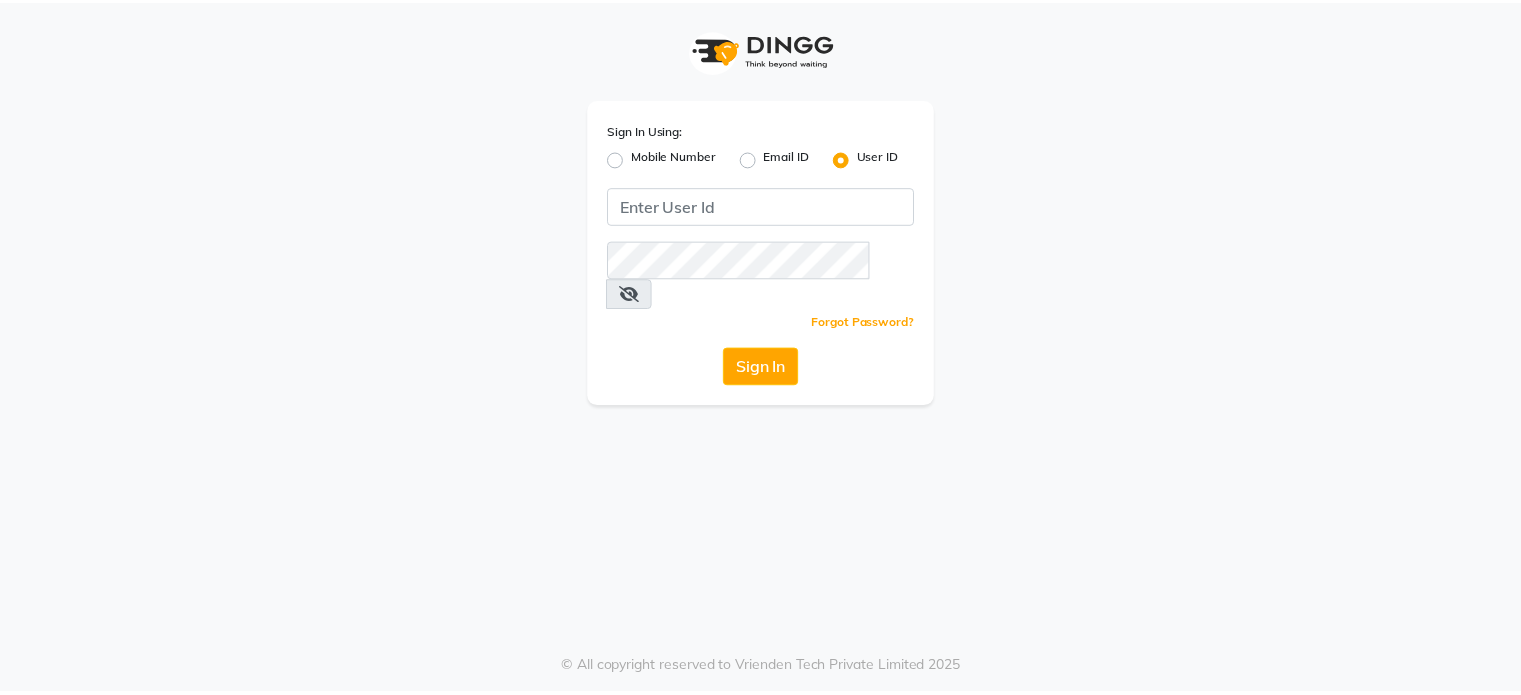 scroll, scrollTop: 0, scrollLeft: 0, axis: both 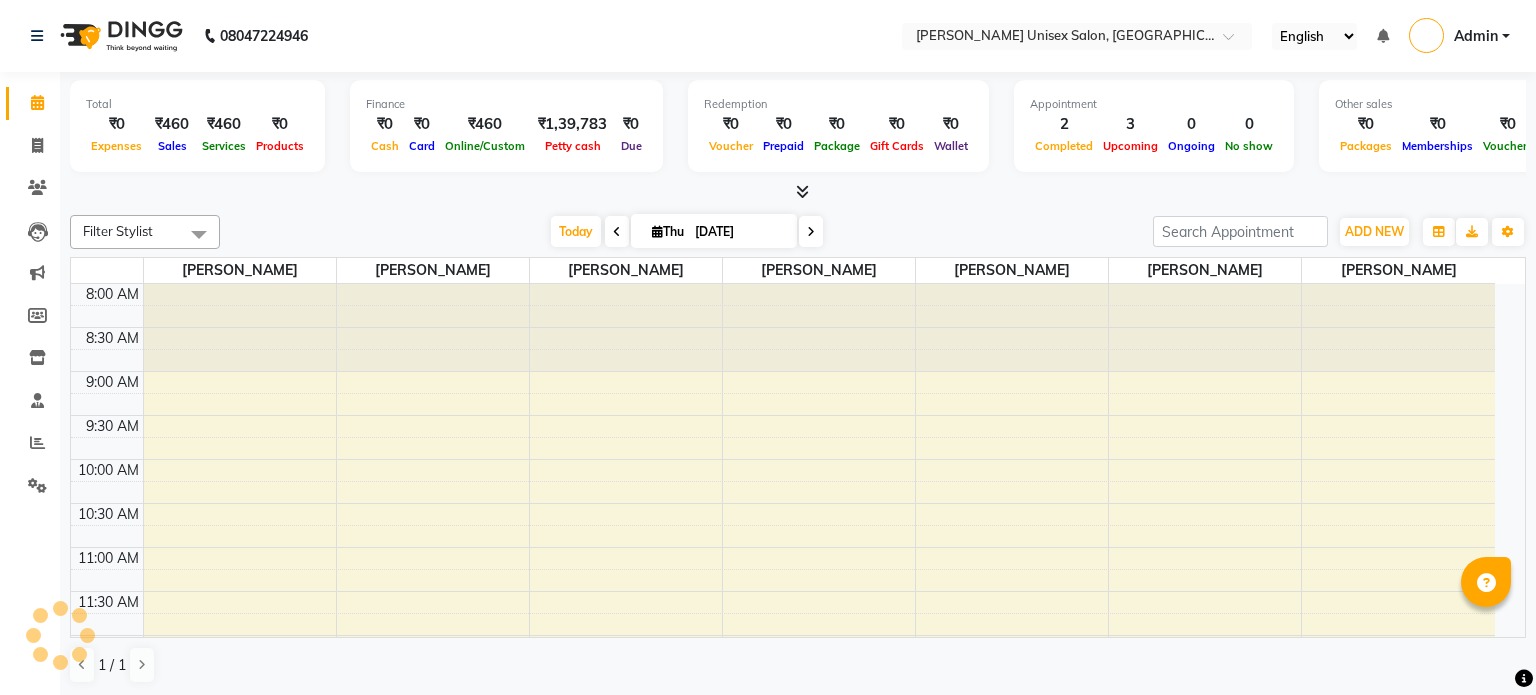select on "en" 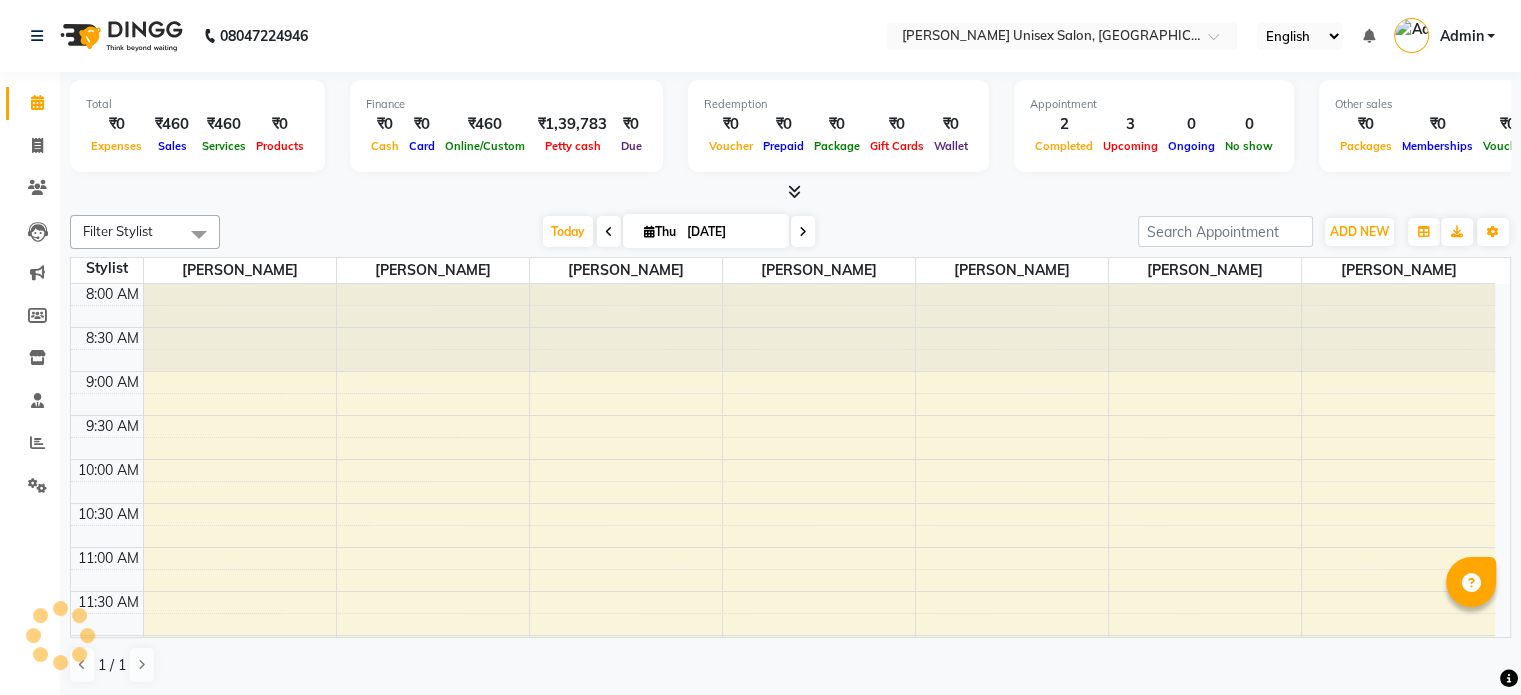 scroll, scrollTop: 0, scrollLeft: 0, axis: both 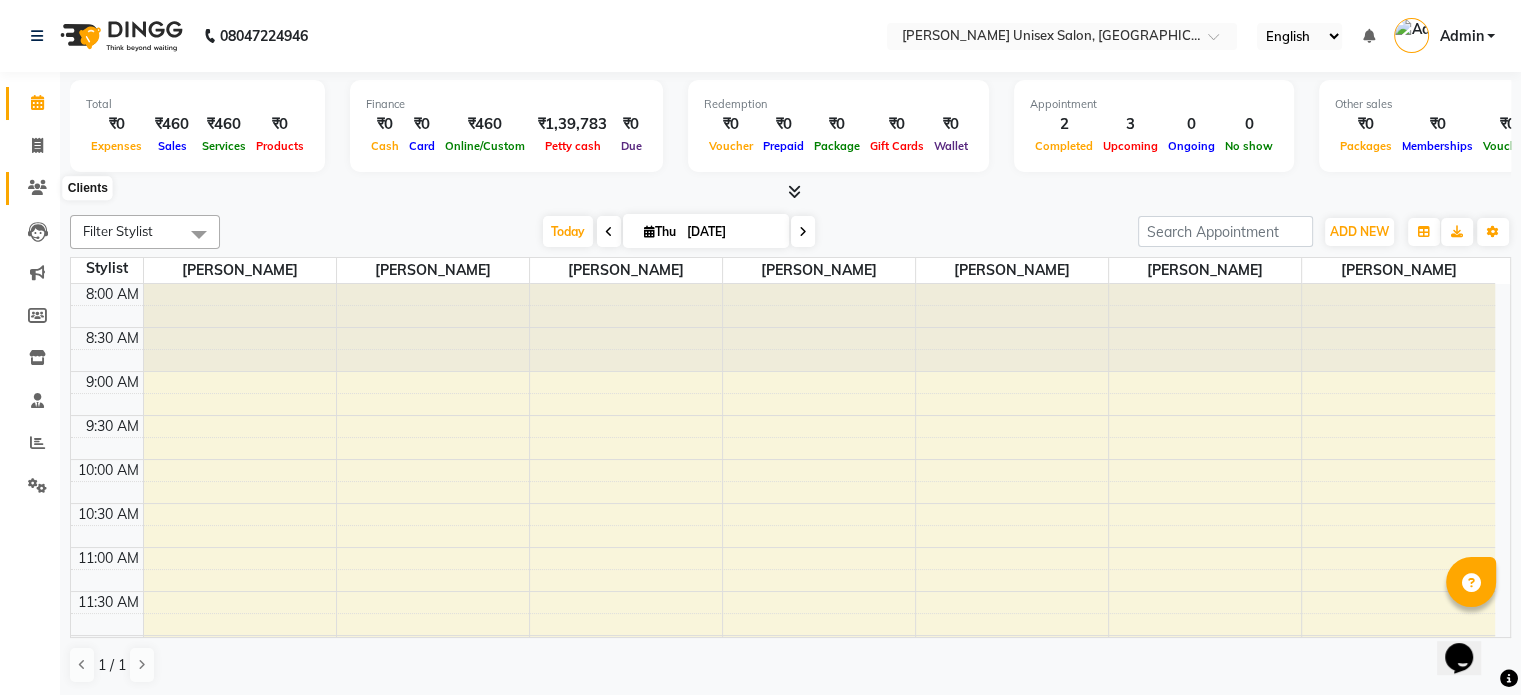 click 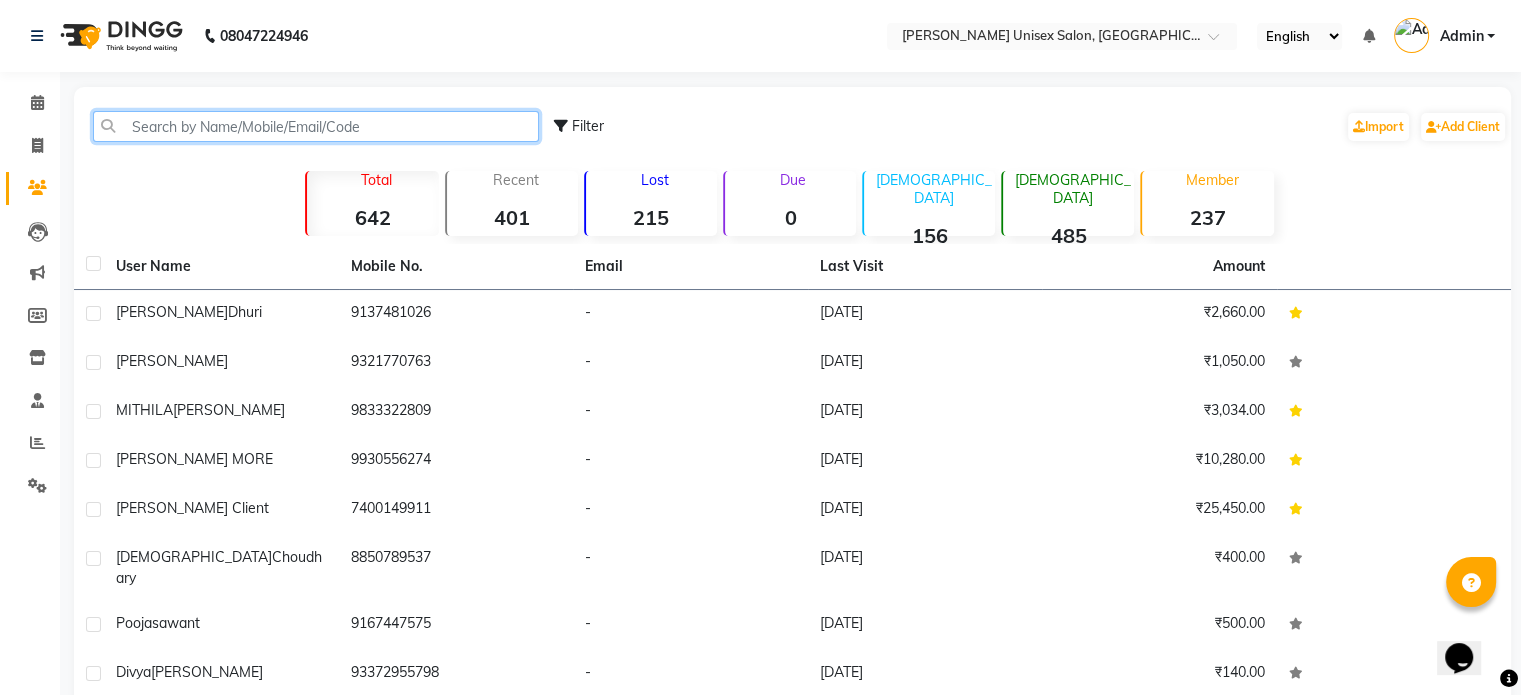 click 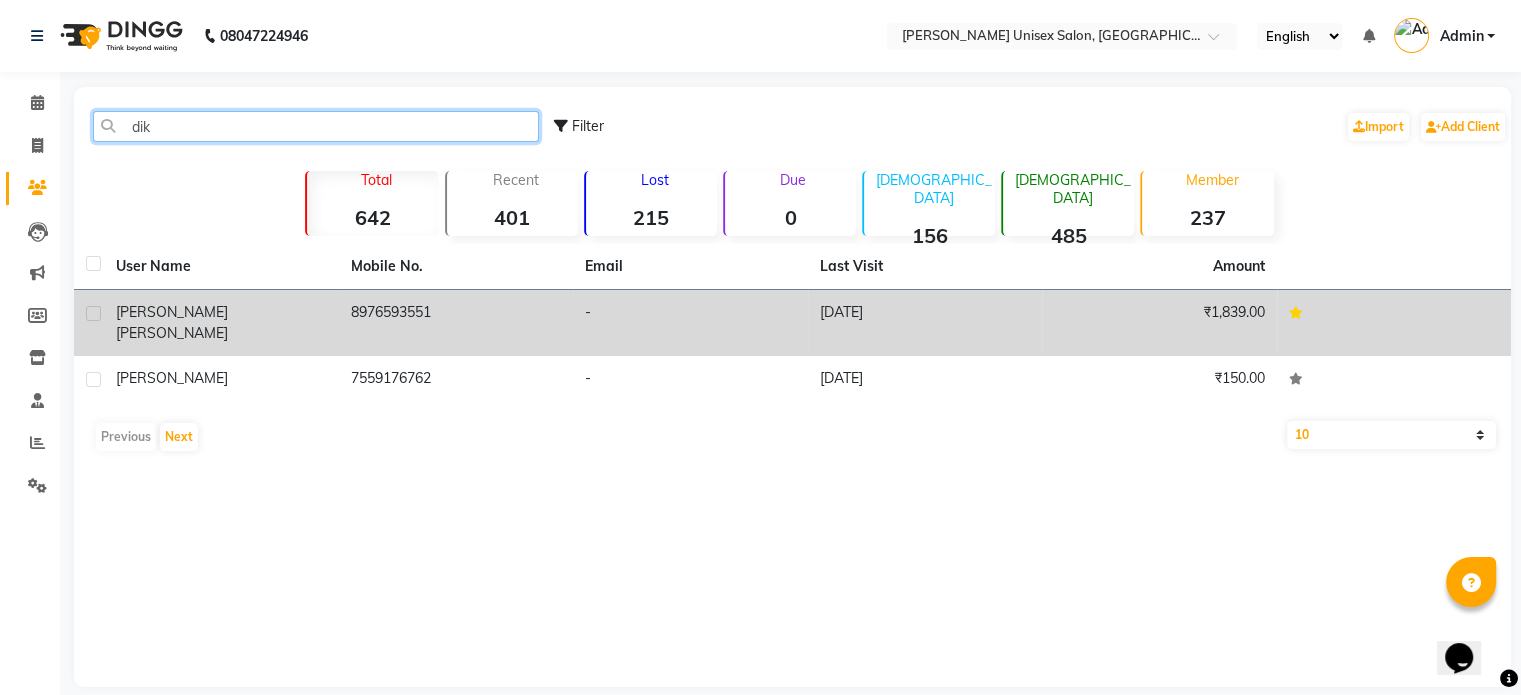 type on "dik" 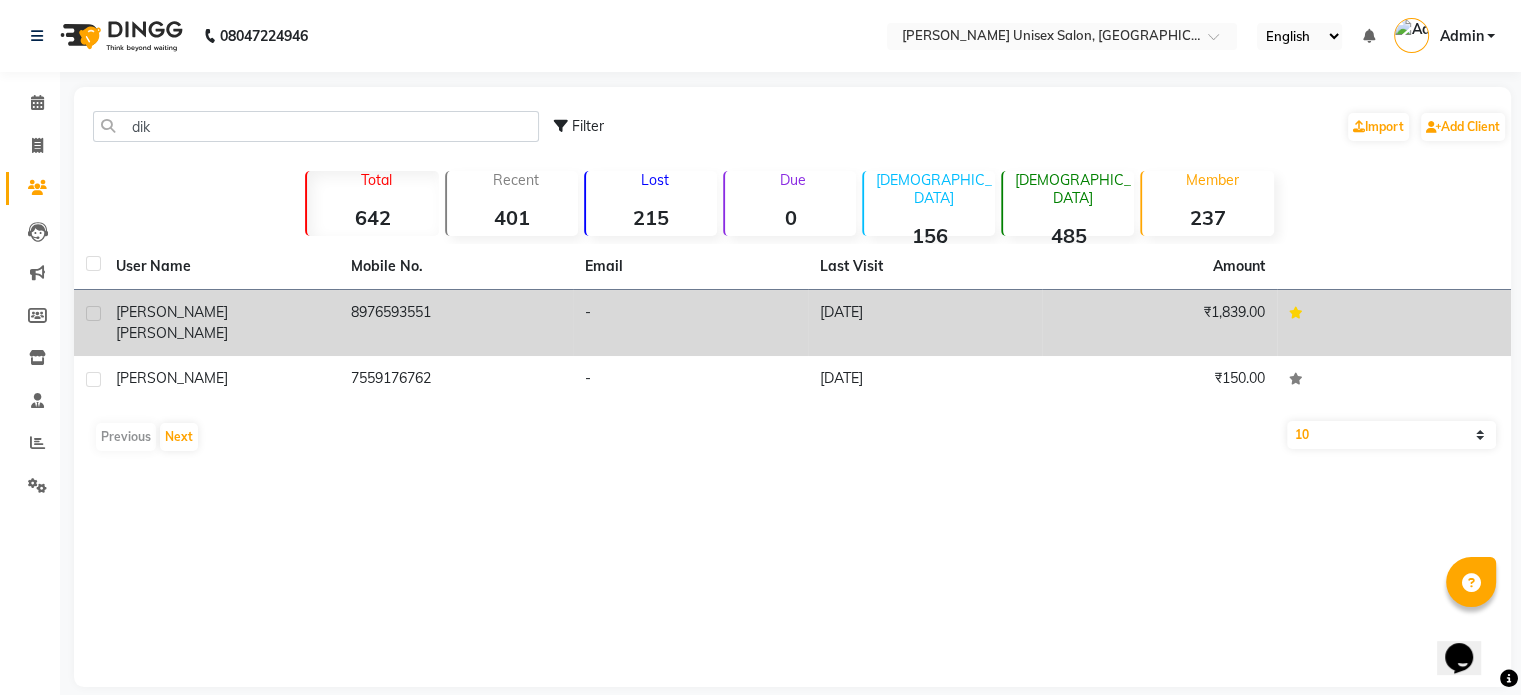 click on "[PERSON_NAME]" 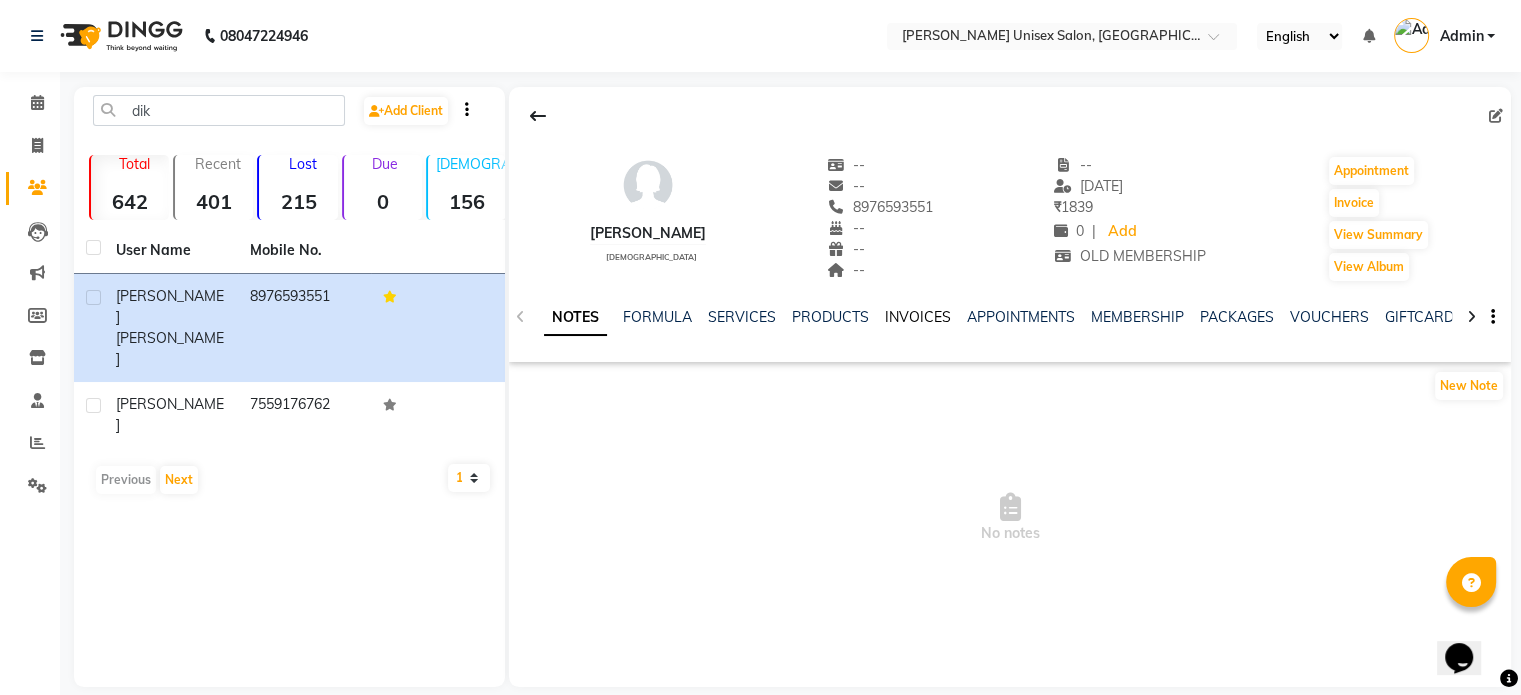 click on "INVOICES" 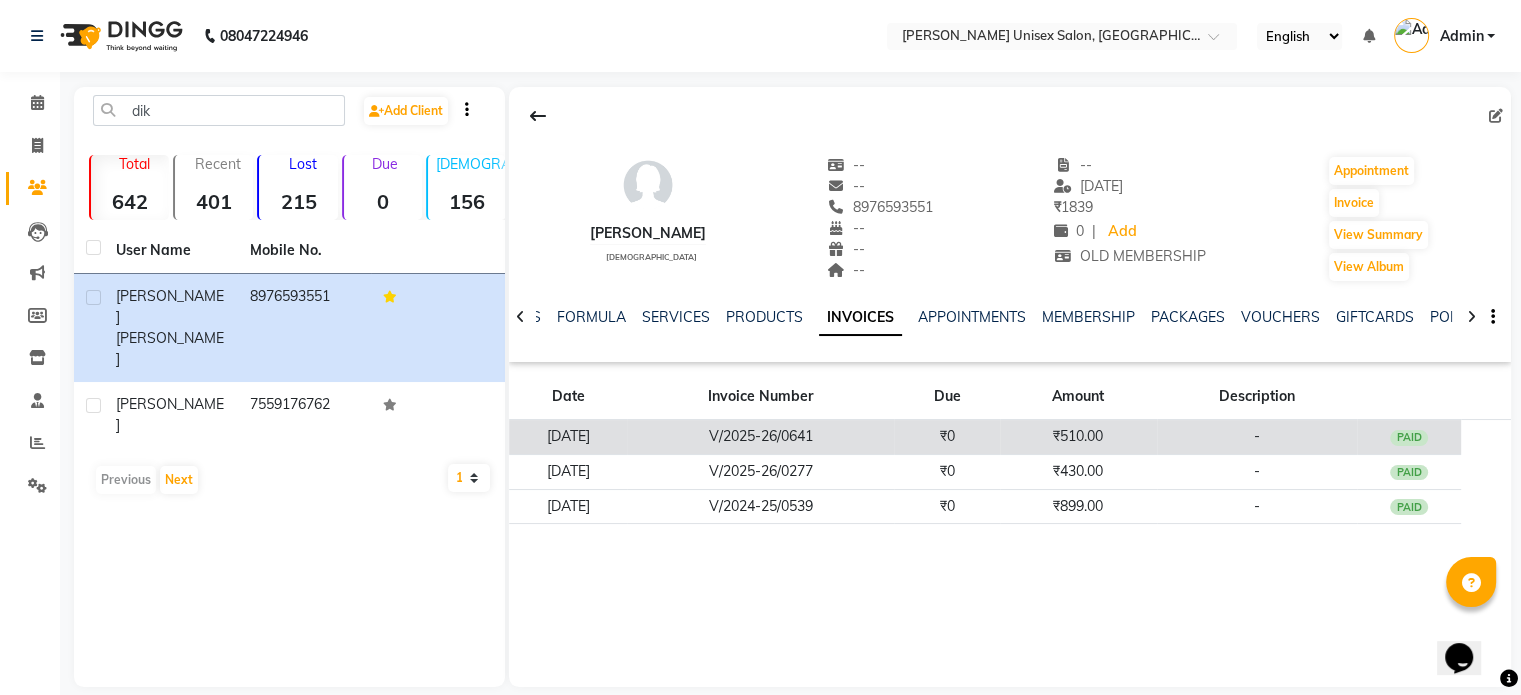 click on "V/2025-26/0641" 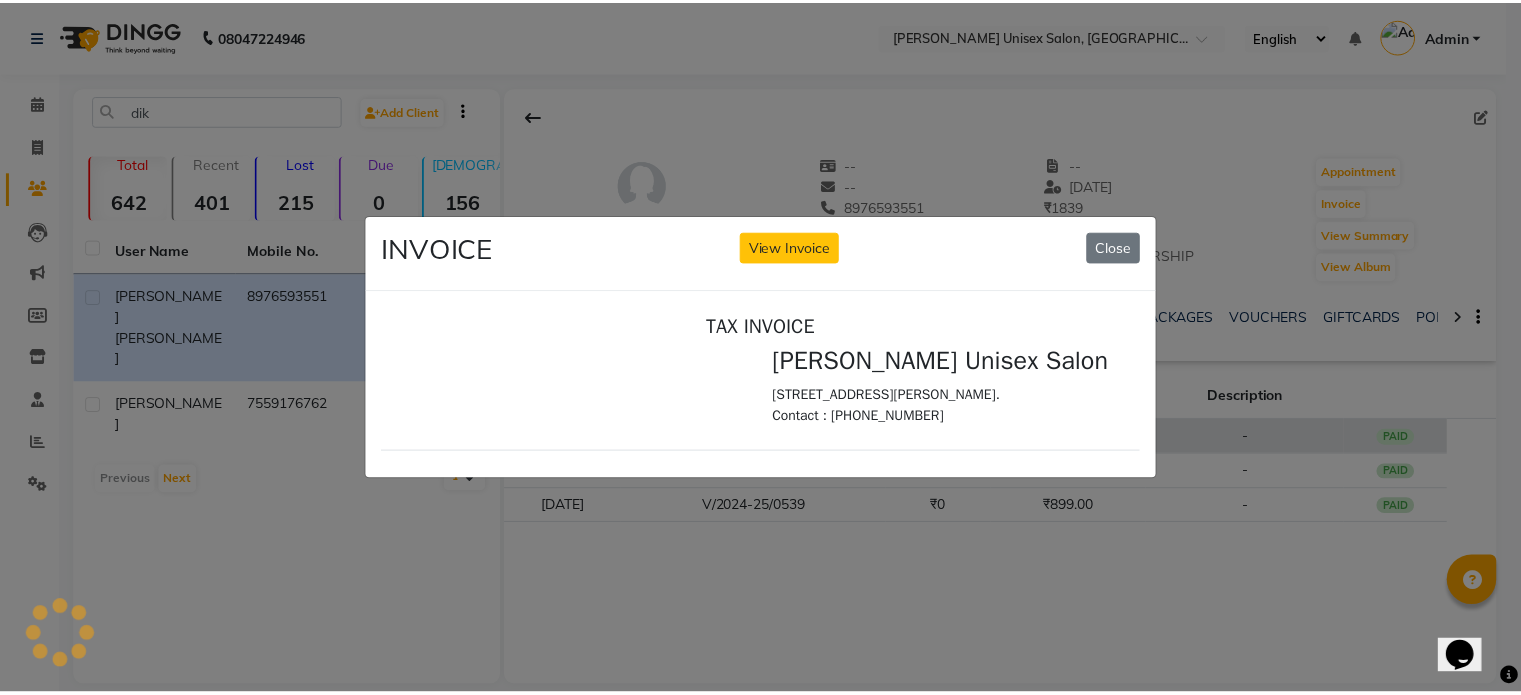 scroll, scrollTop: 0, scrollLeft: 0, axis: both 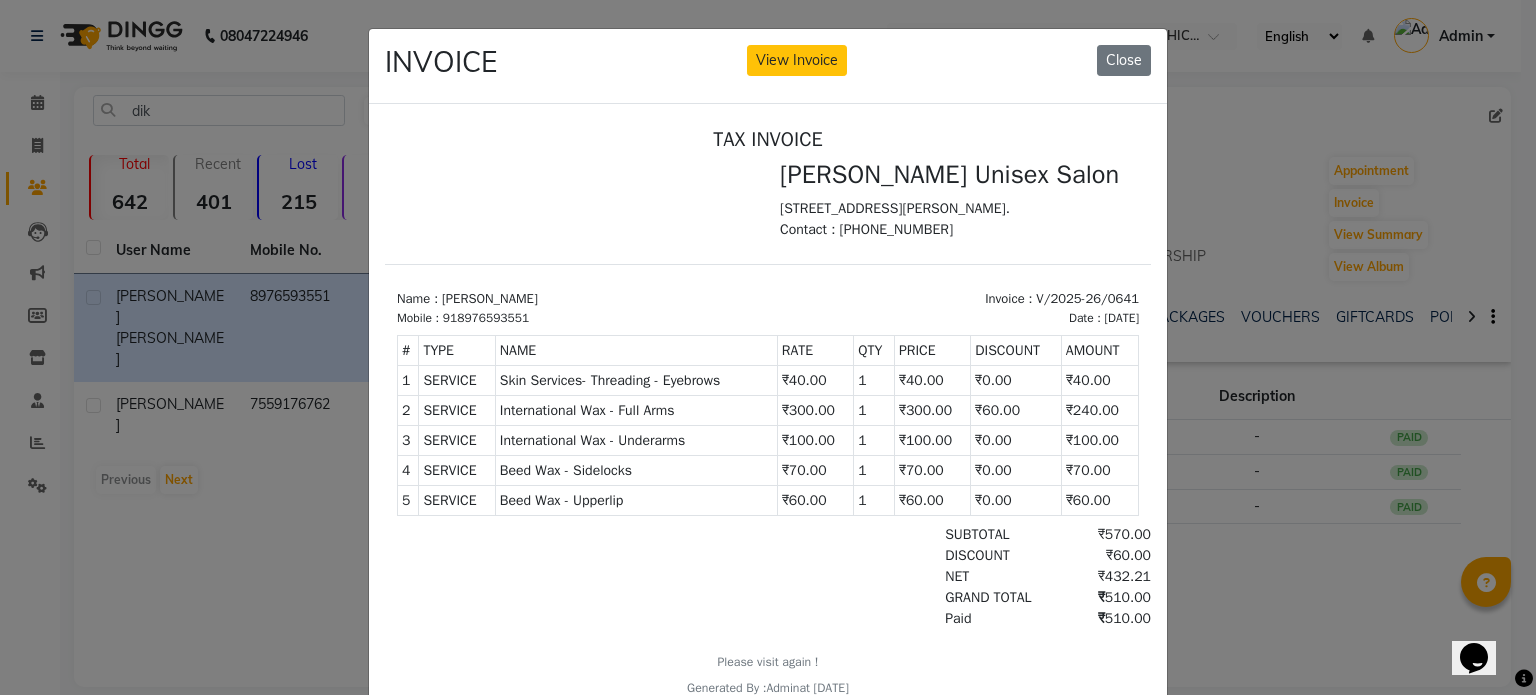 click on "INVOICE View Invoice Close" 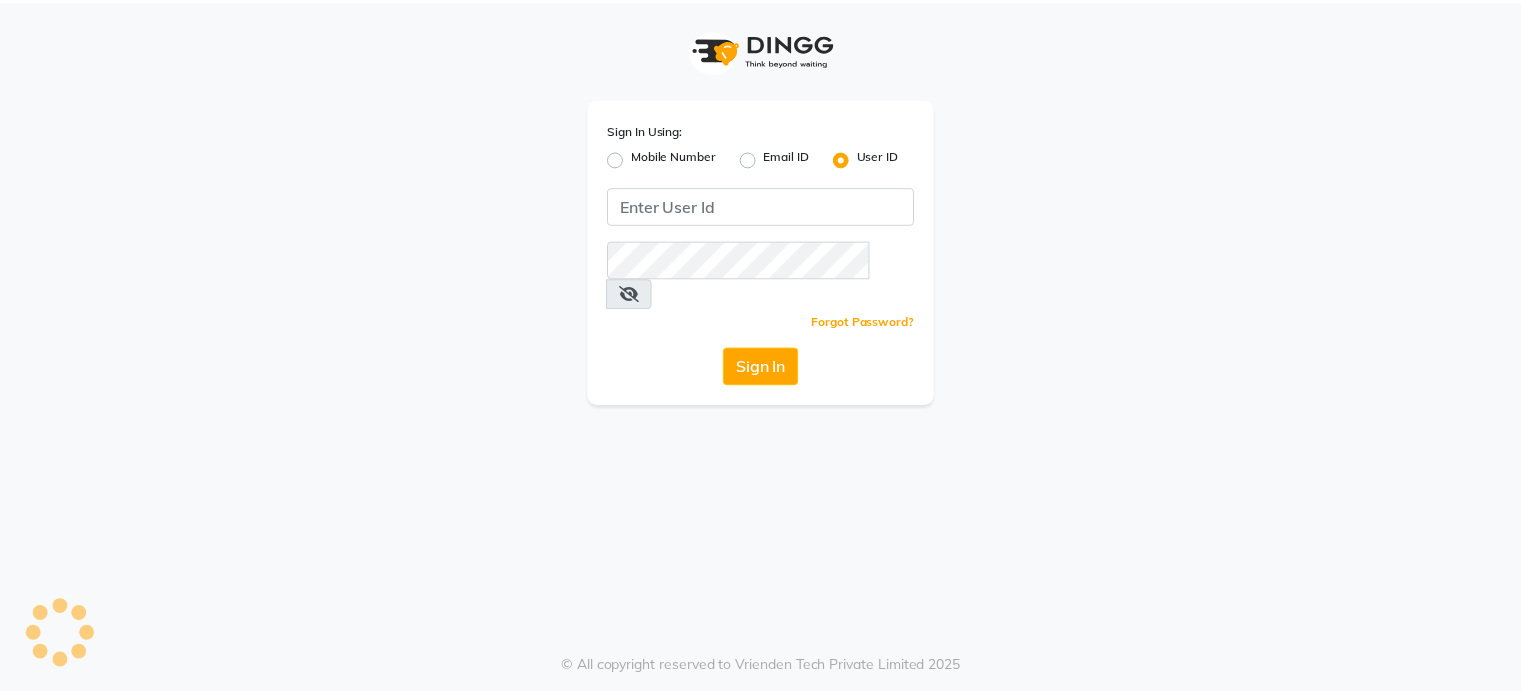 scroll, scrollTop: 0, scrollLeft: 0, axis: both 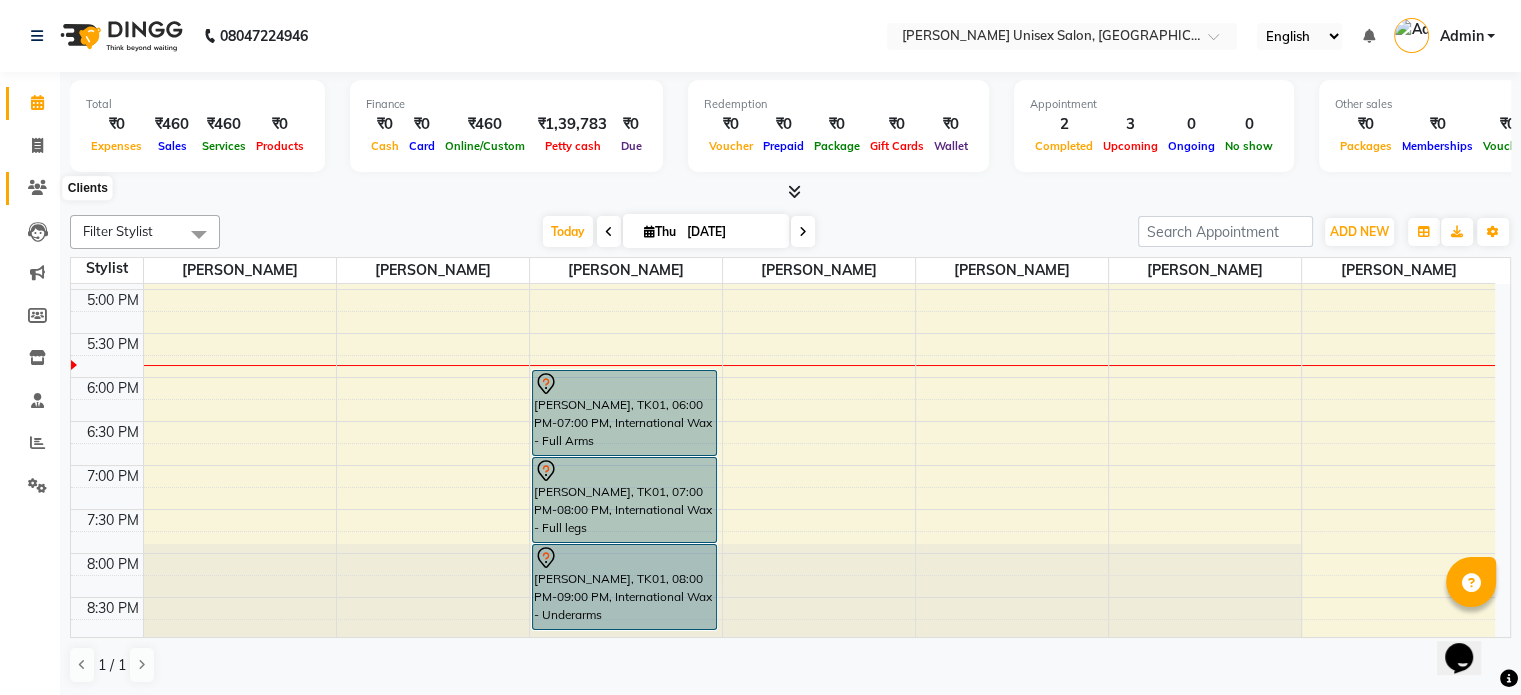 click 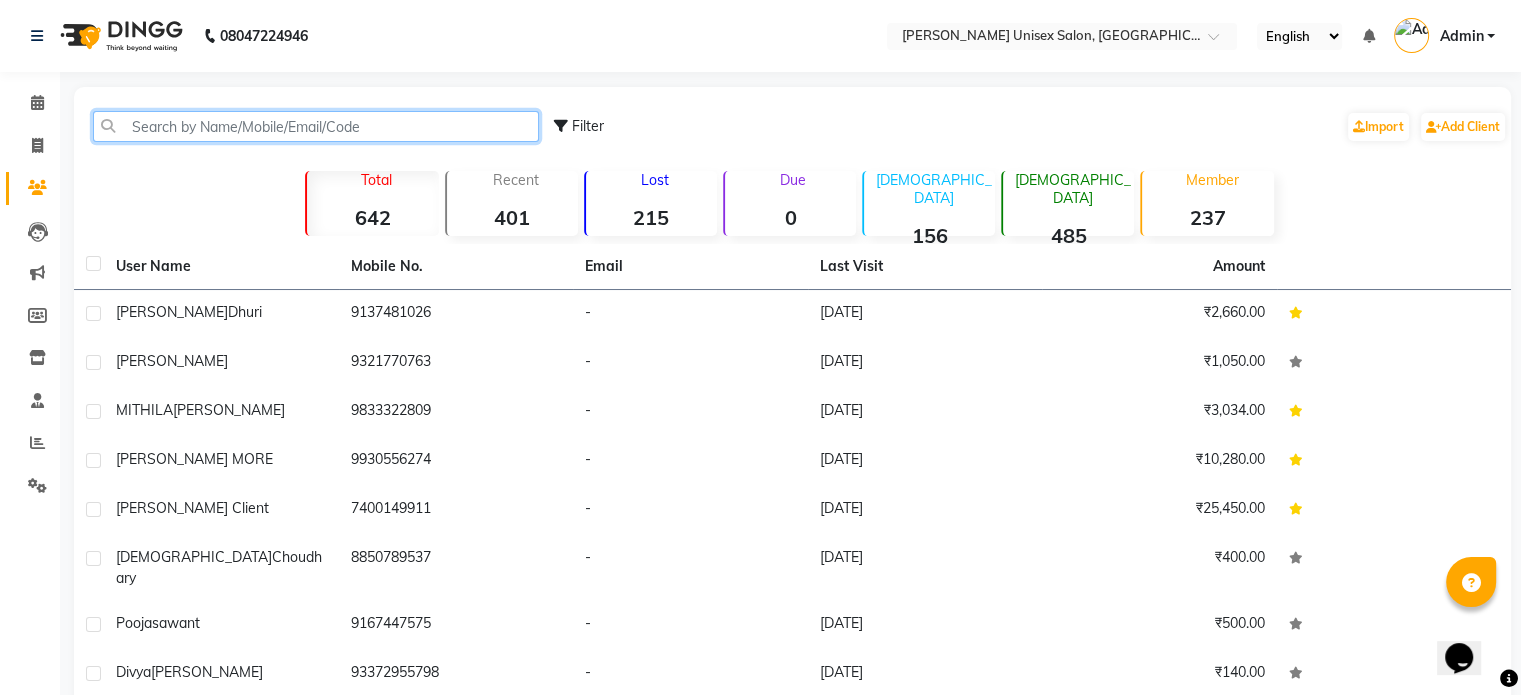 click 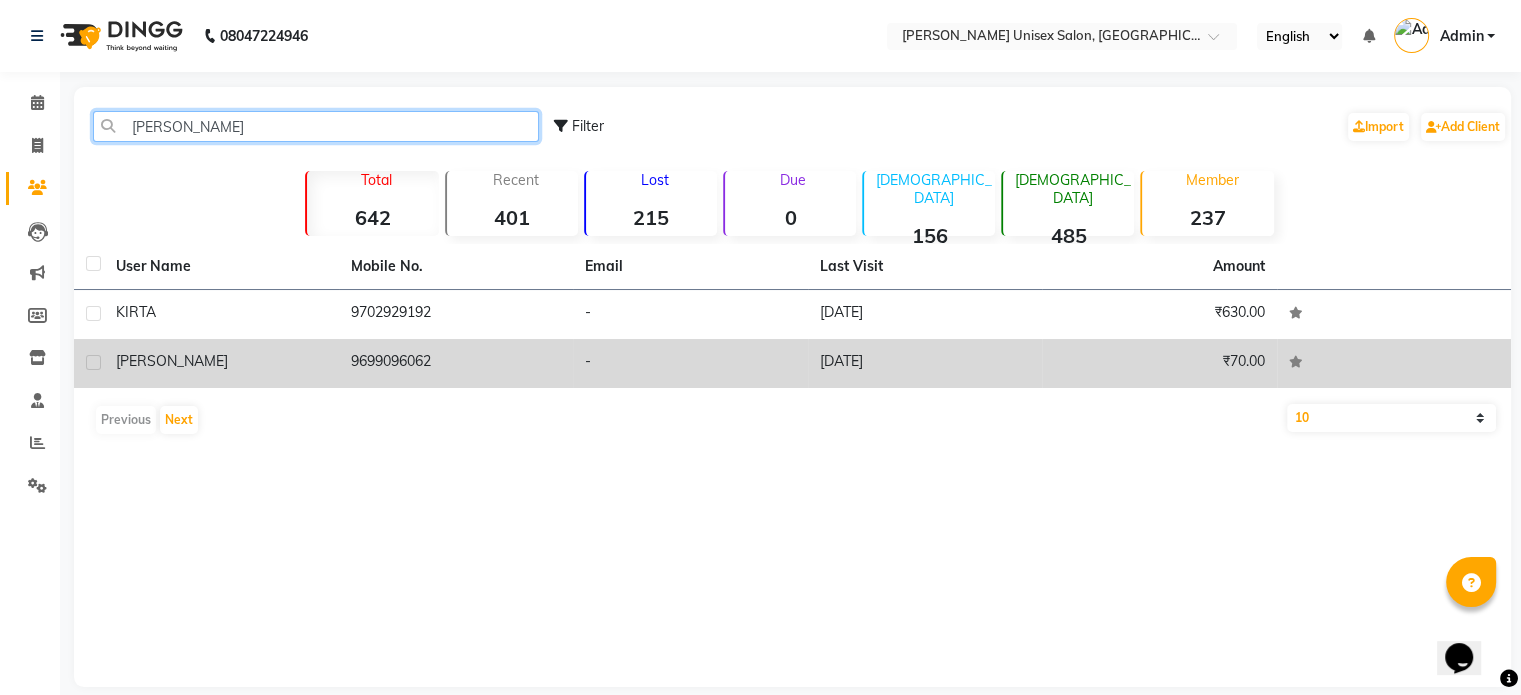type on "kirt" 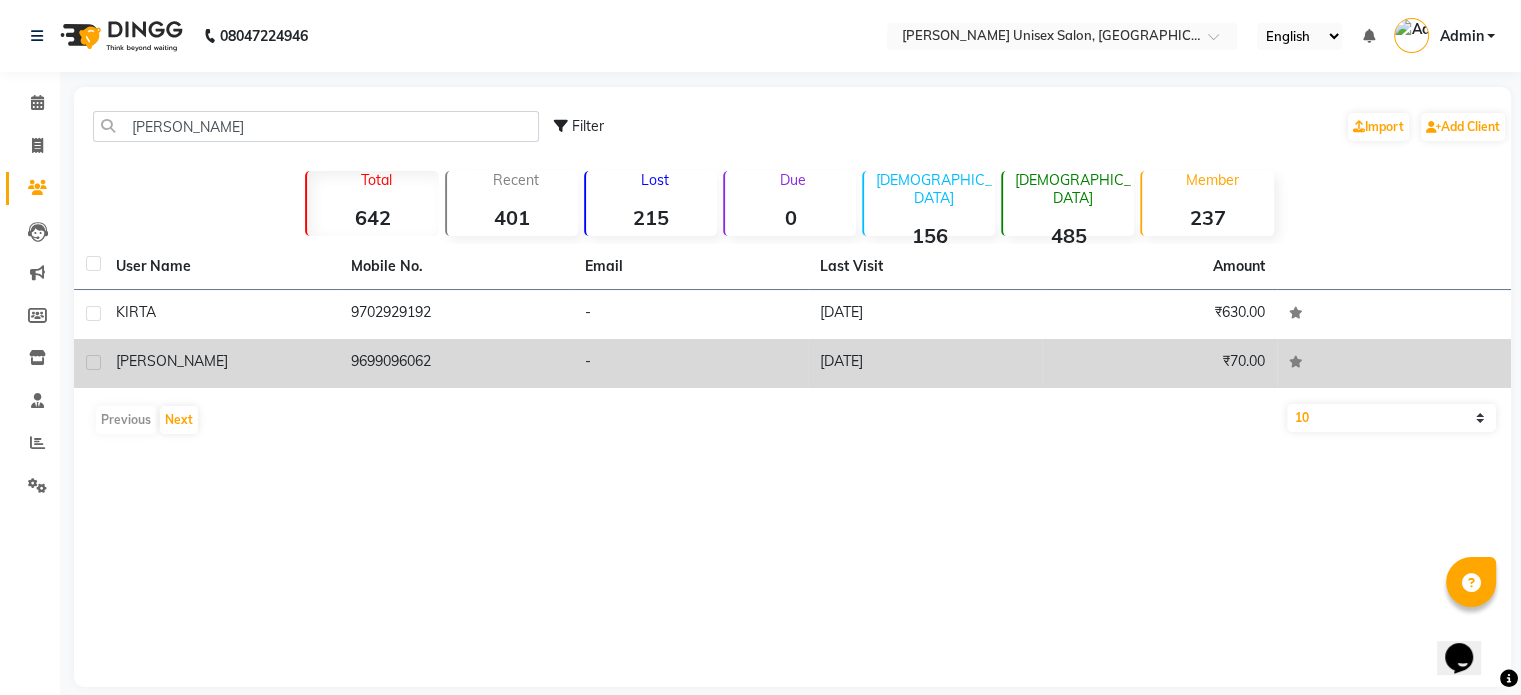 click on "KIRTI RAI" 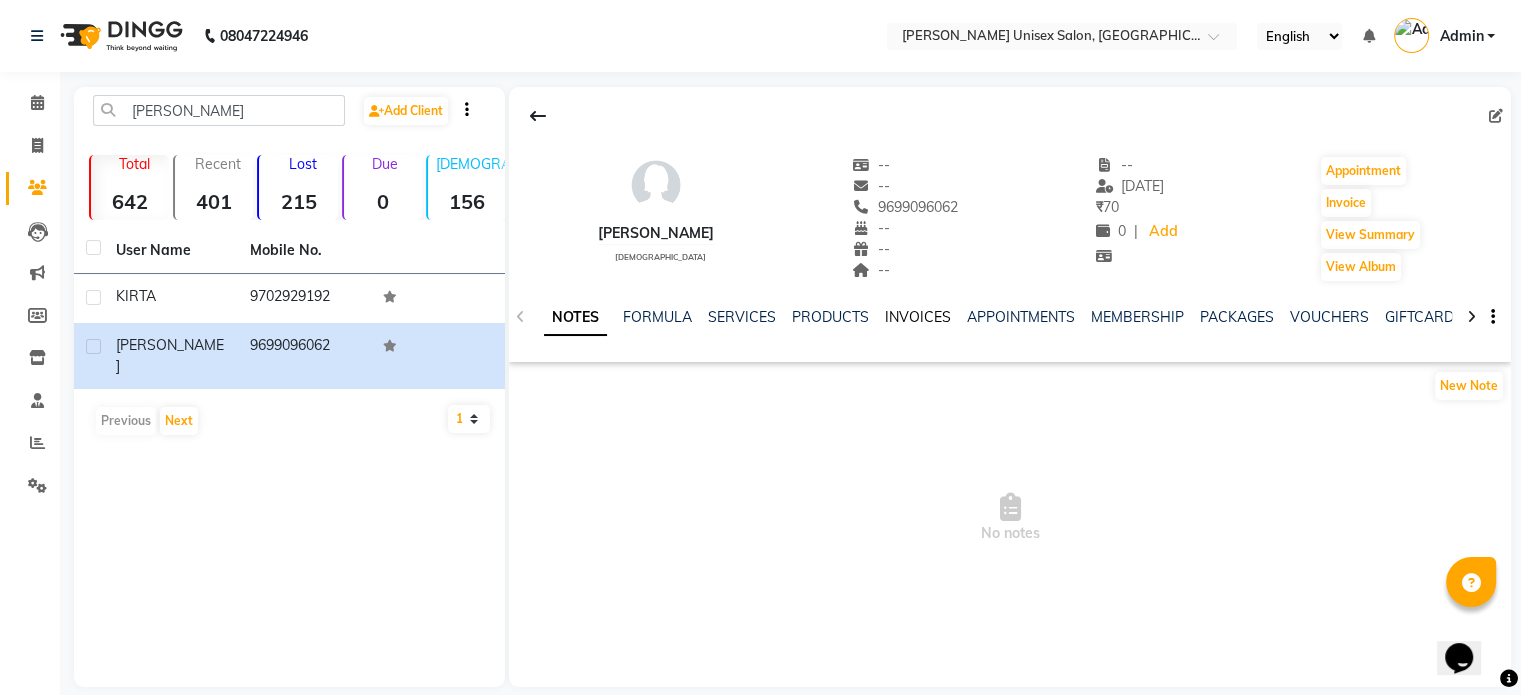 click on "INVOICES" 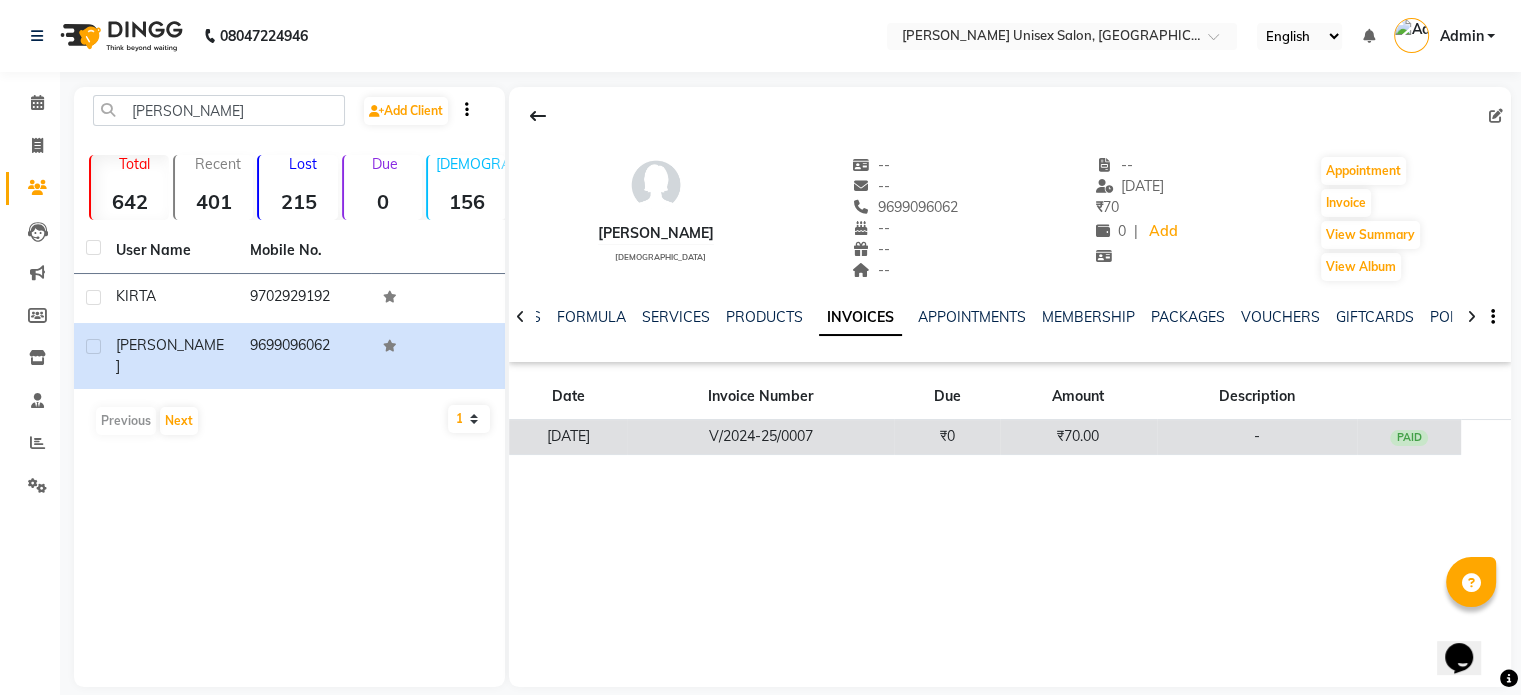 click on "V/2024-25/0007" 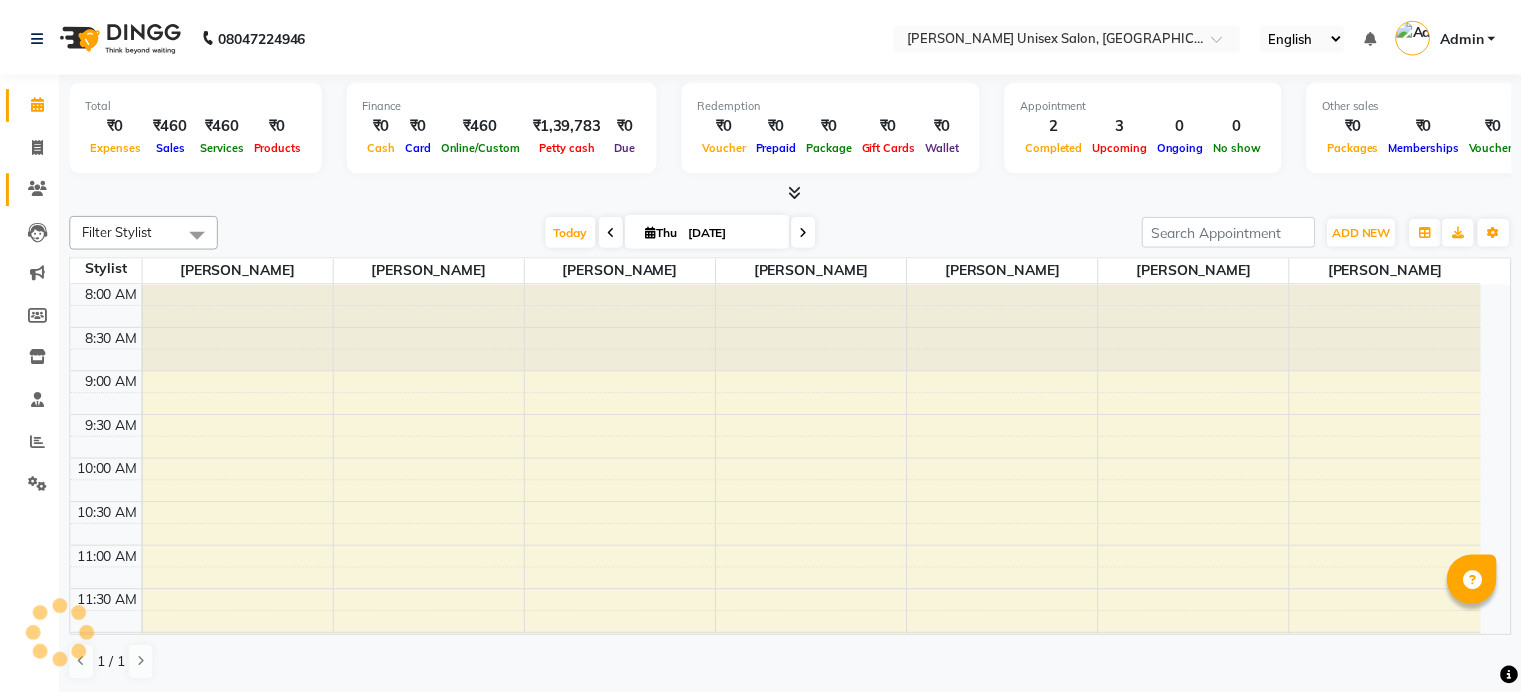 scroll, scrollTop: 0, scrollLeft: 0, axis: both 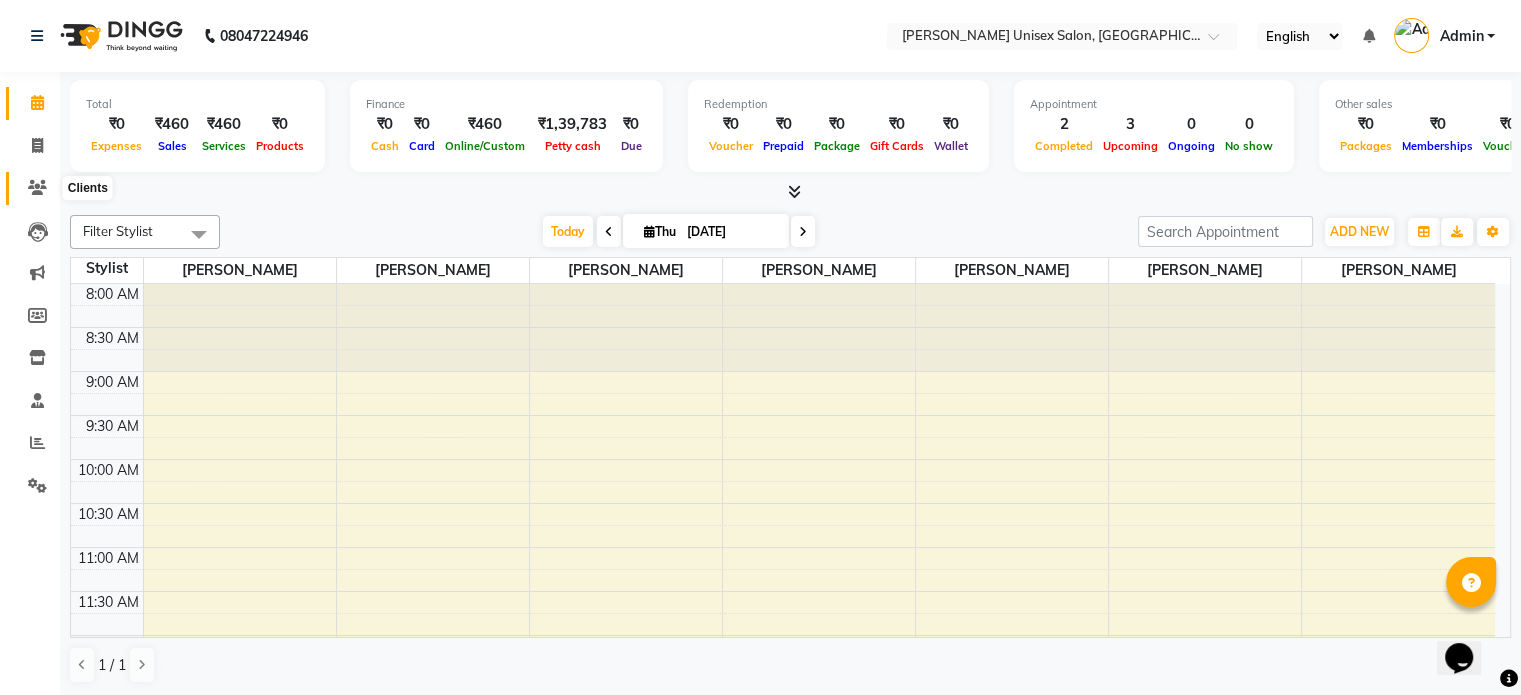 click 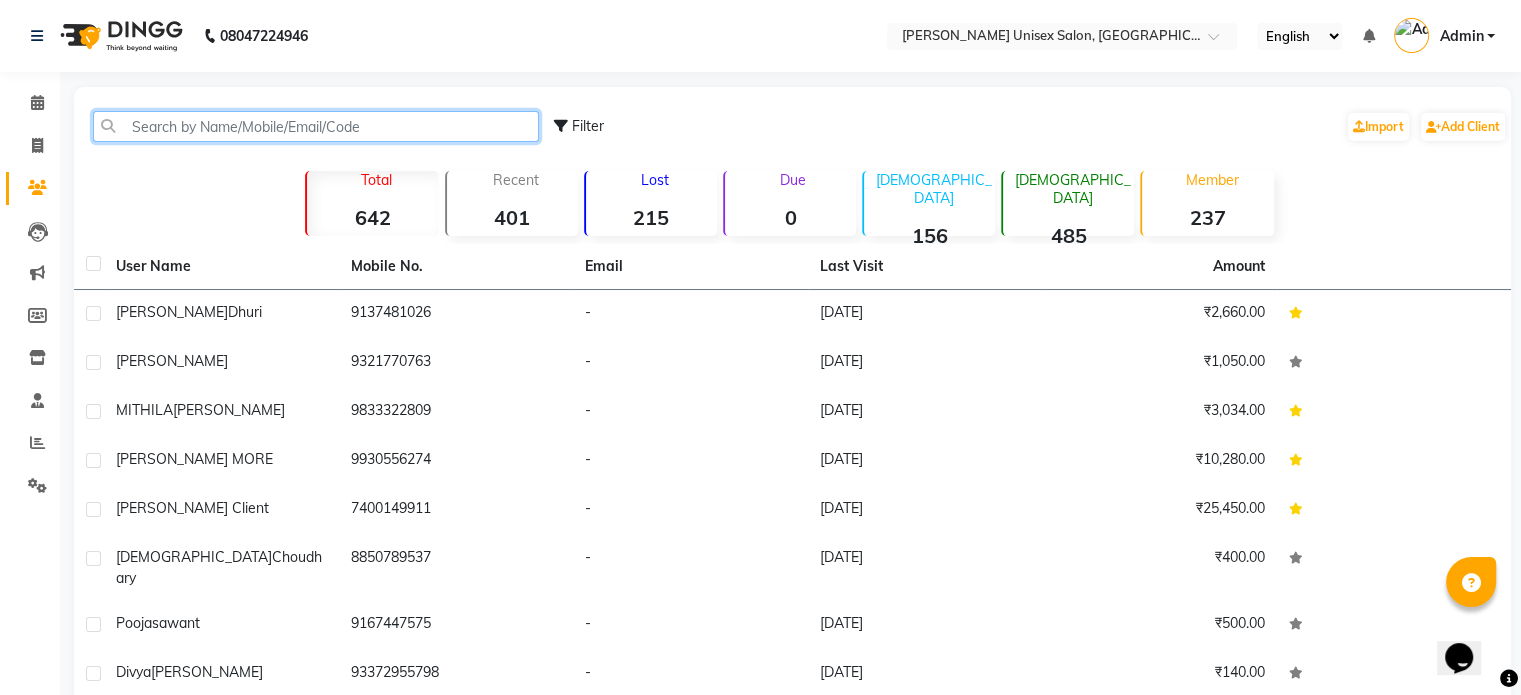 click 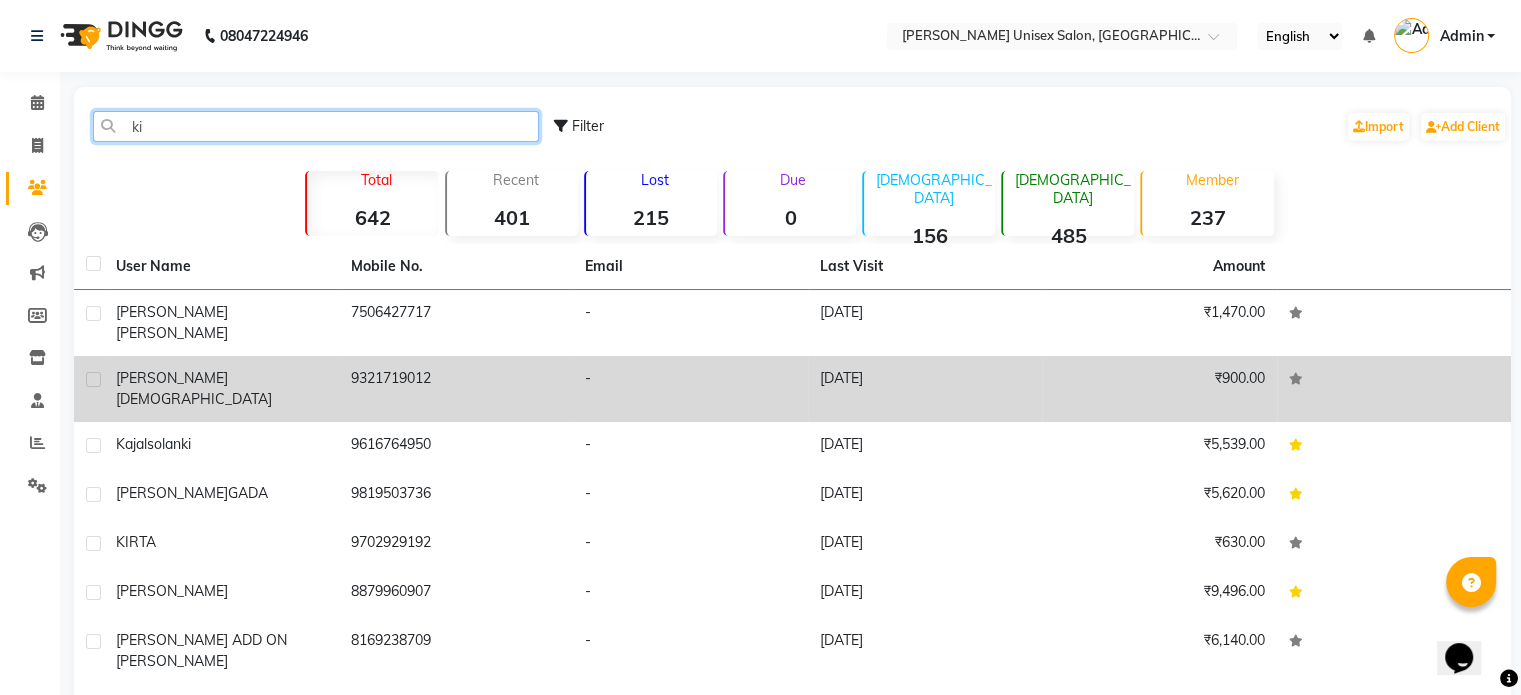 type on "ki" 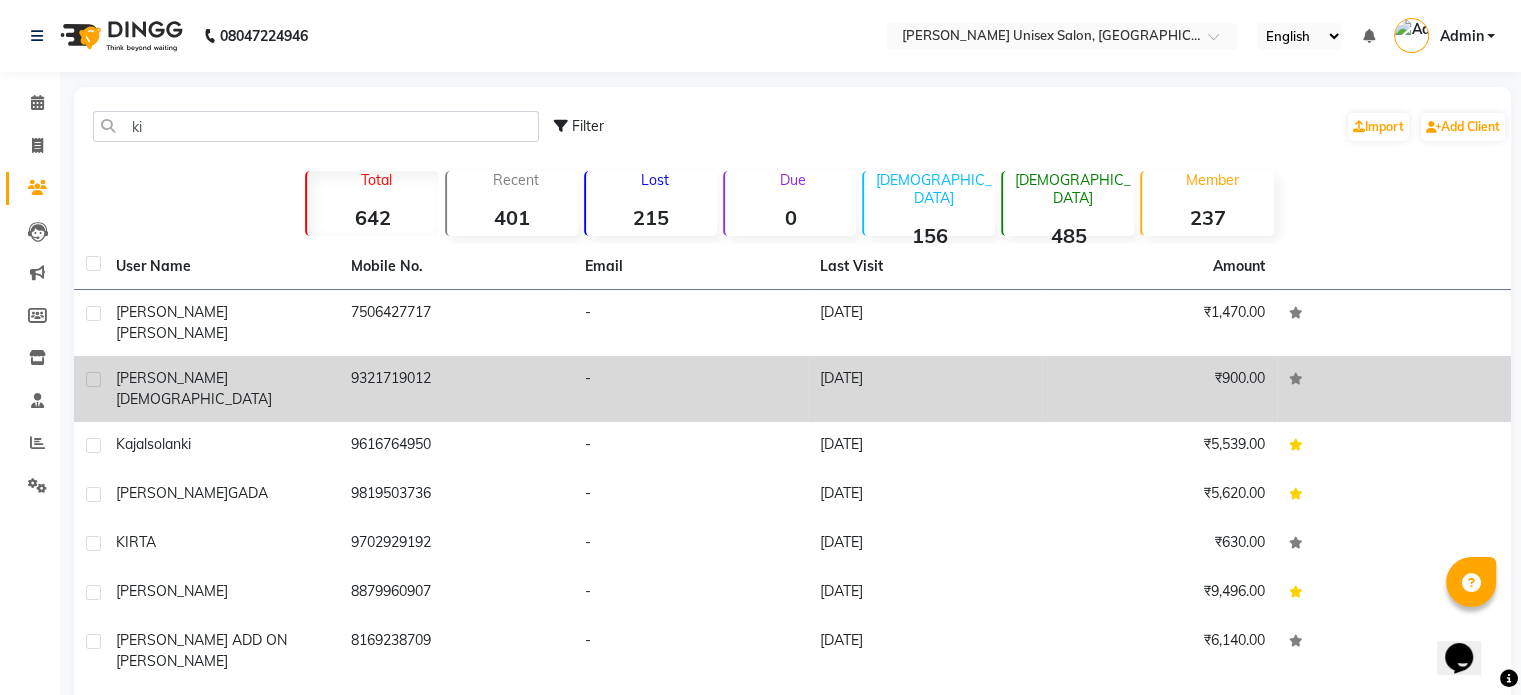 click on "ANKITA" 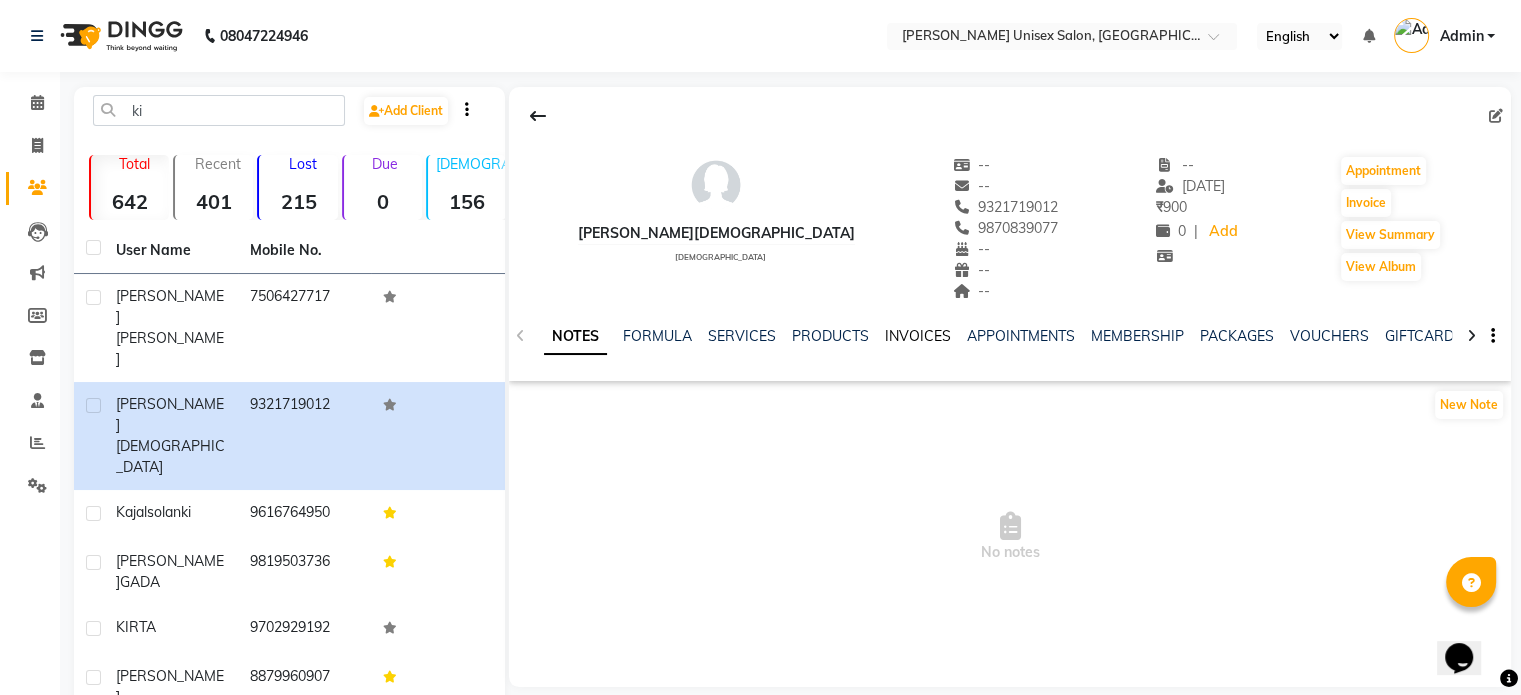 click on "INVOICES" 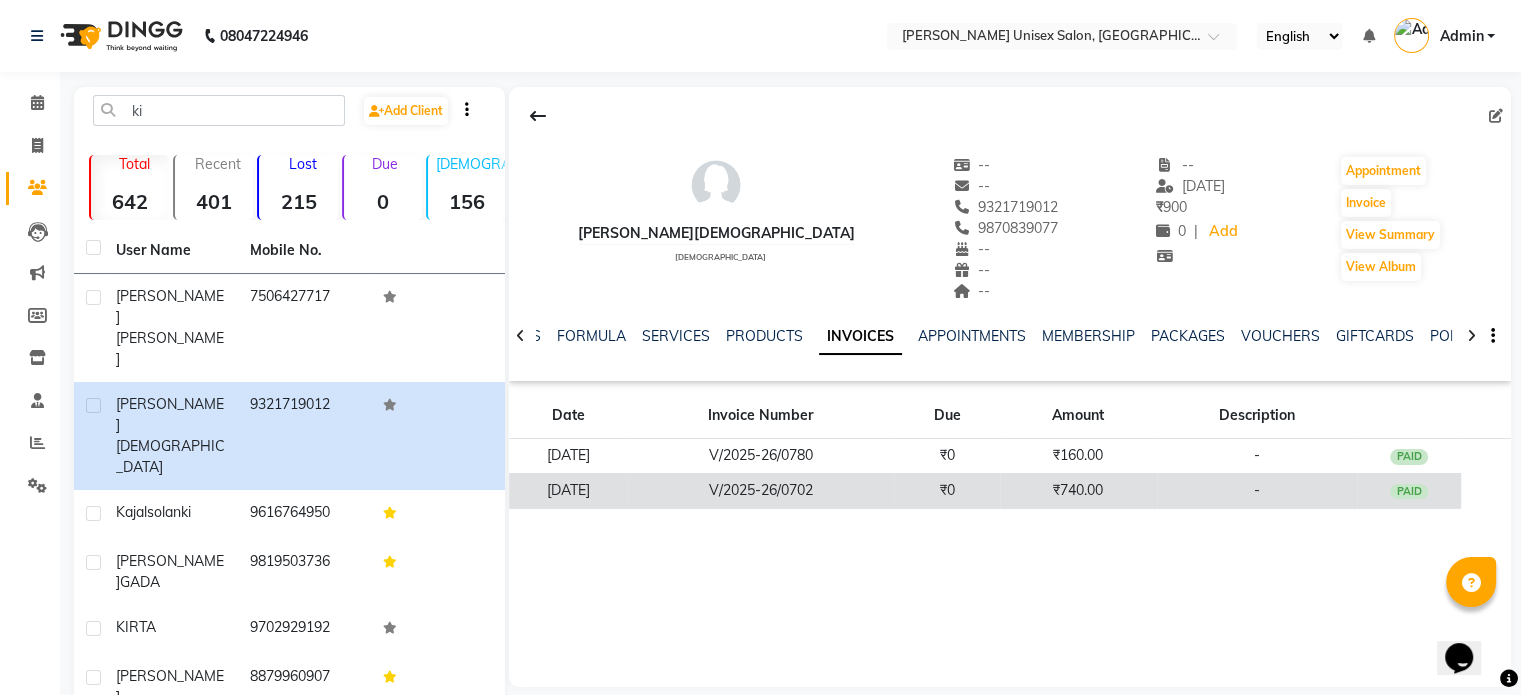 click on "₹0" 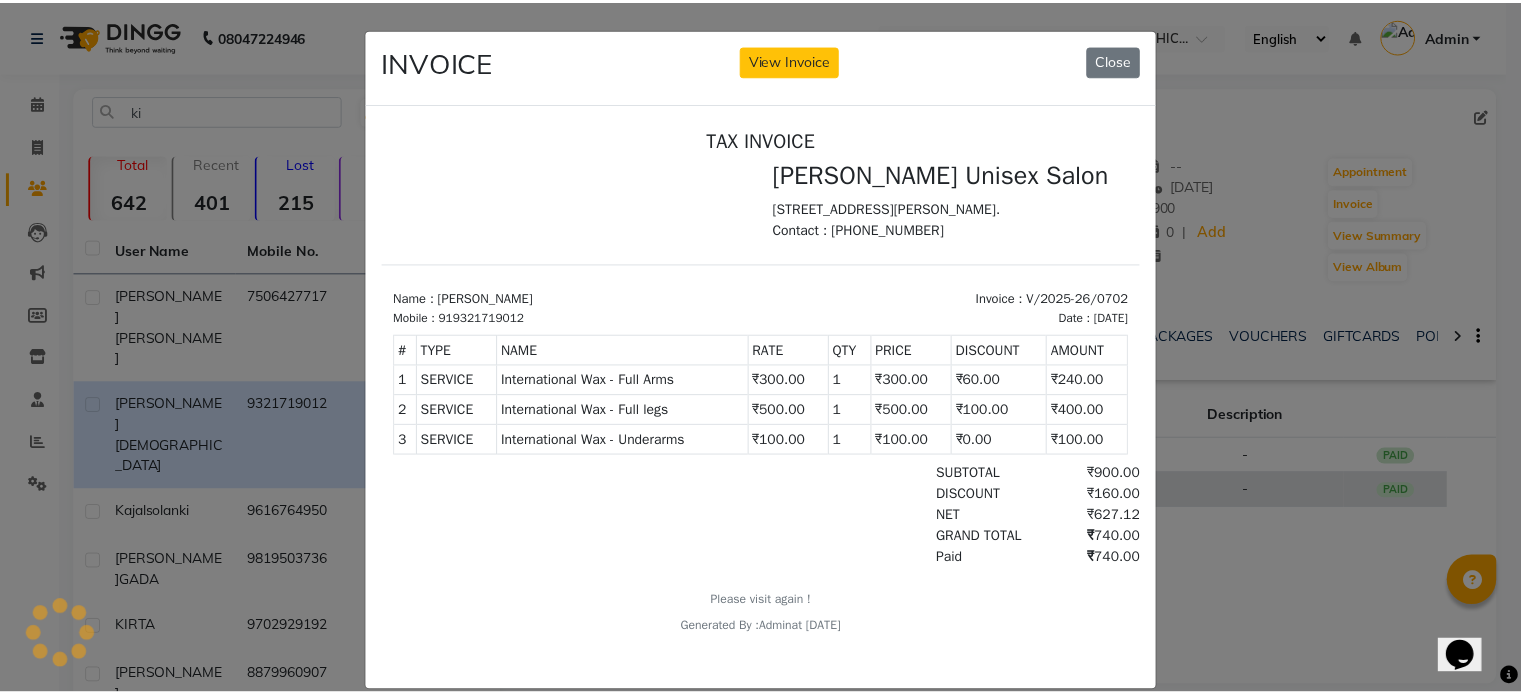 scroll, scrollTop: 0, scrollLeft: 0, axis: both 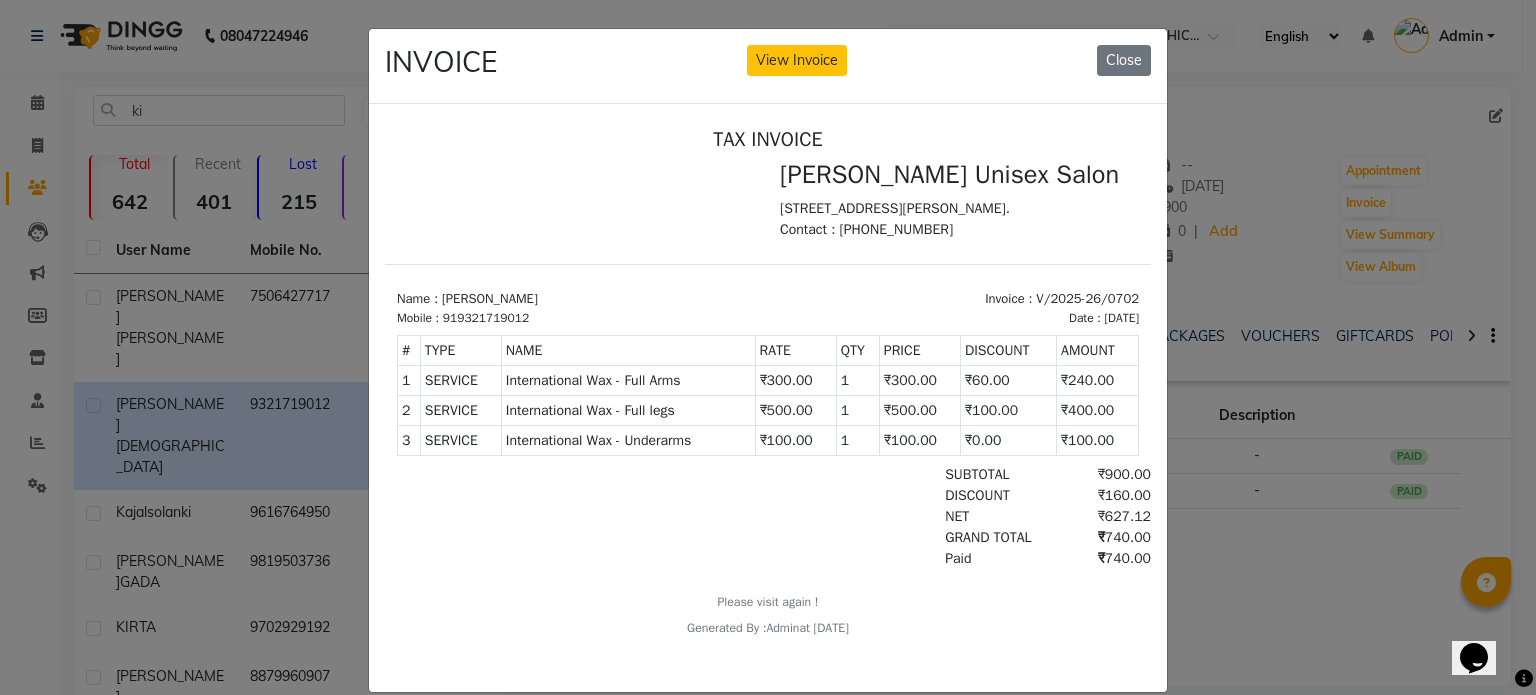 click on "INVOICE View Invoice Close" 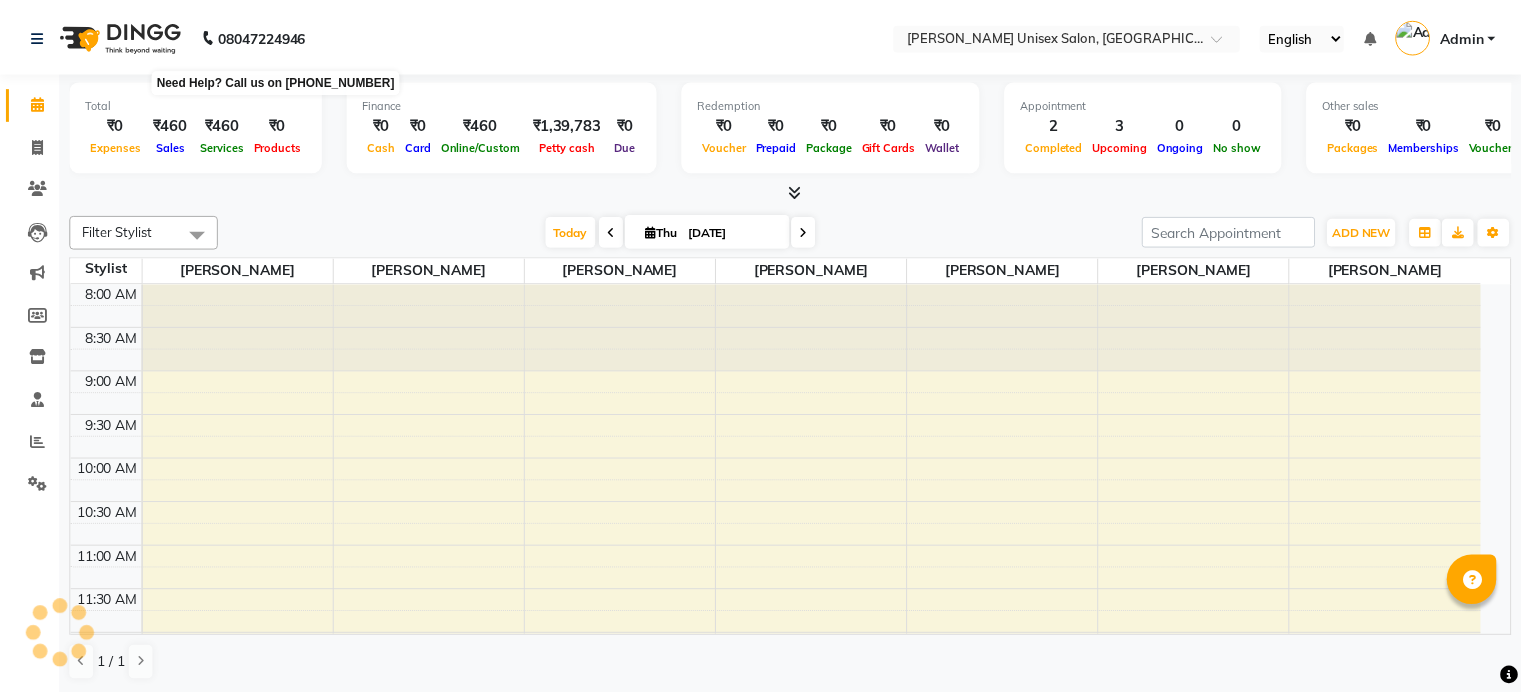 scroll, scrollTop: 0, scrollLeft: 0, axis: both 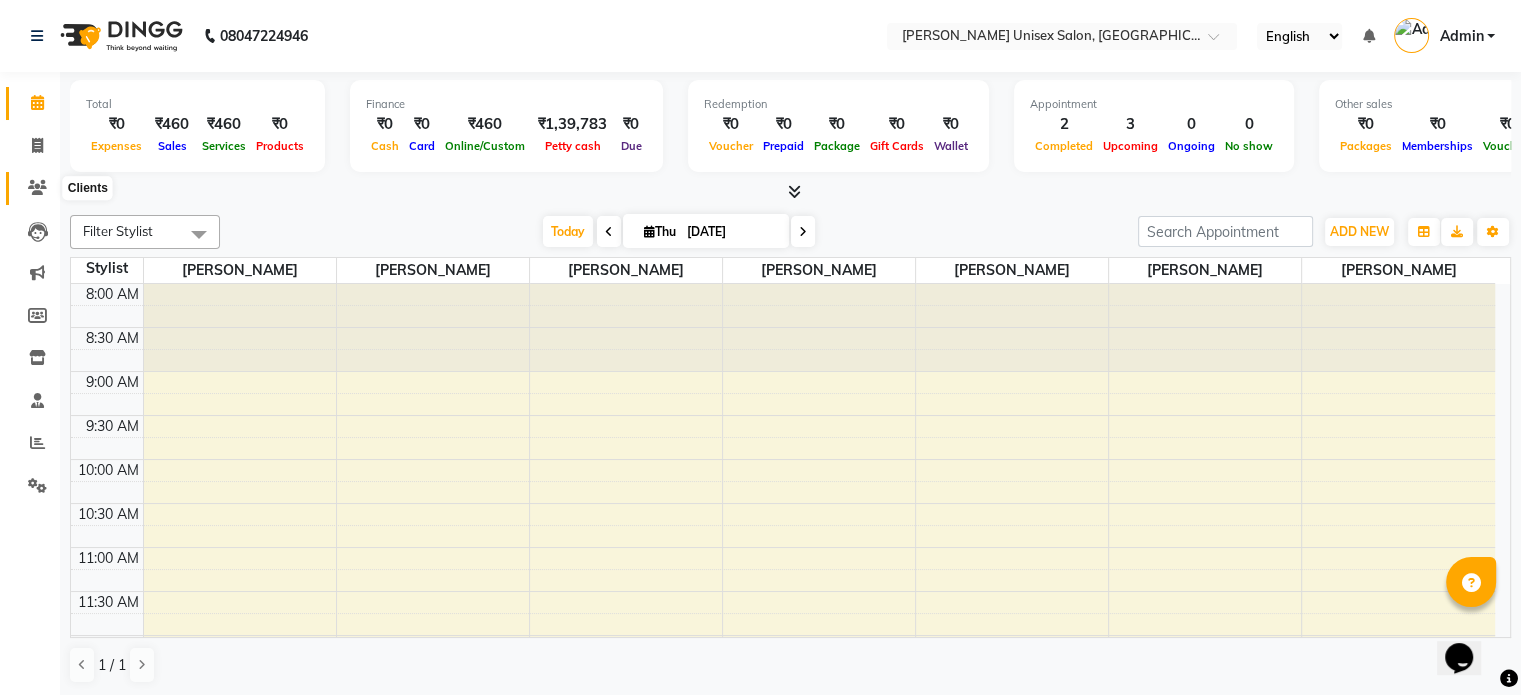 click 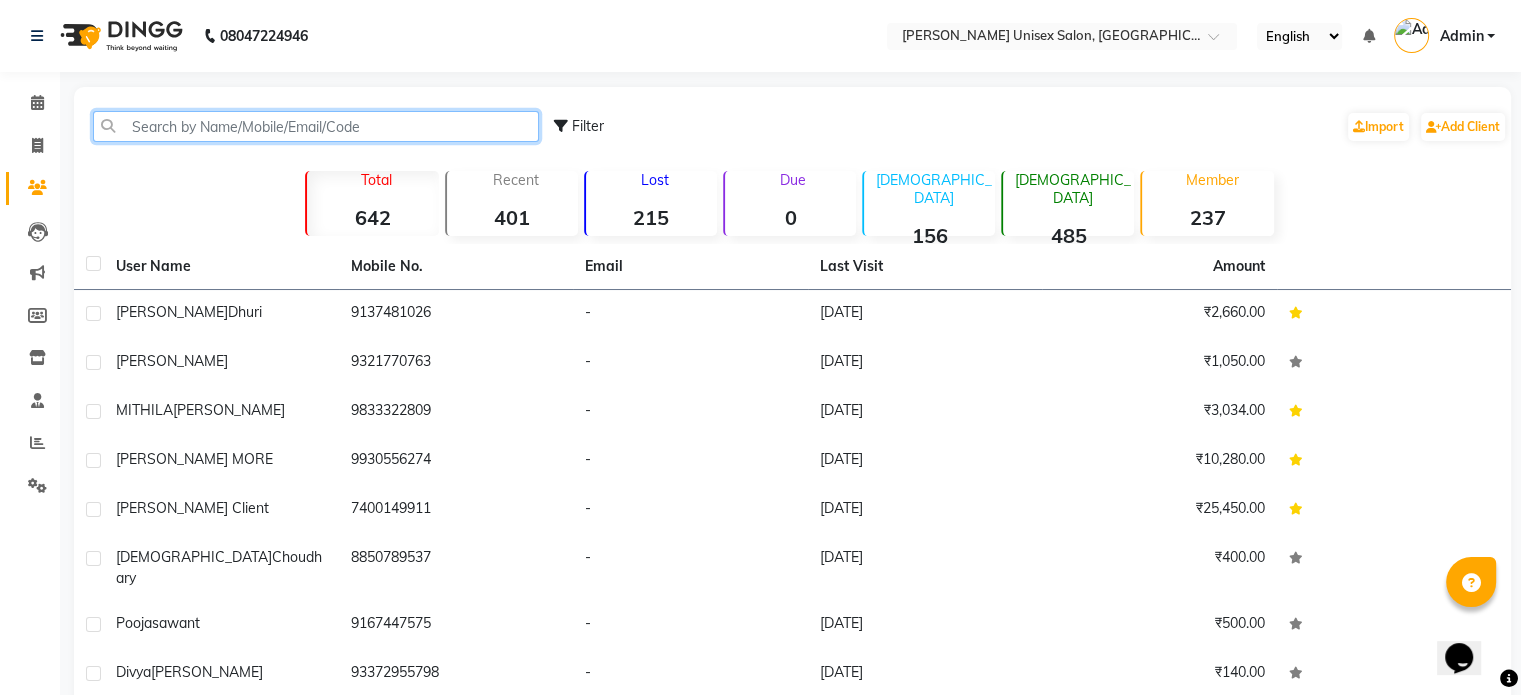 click 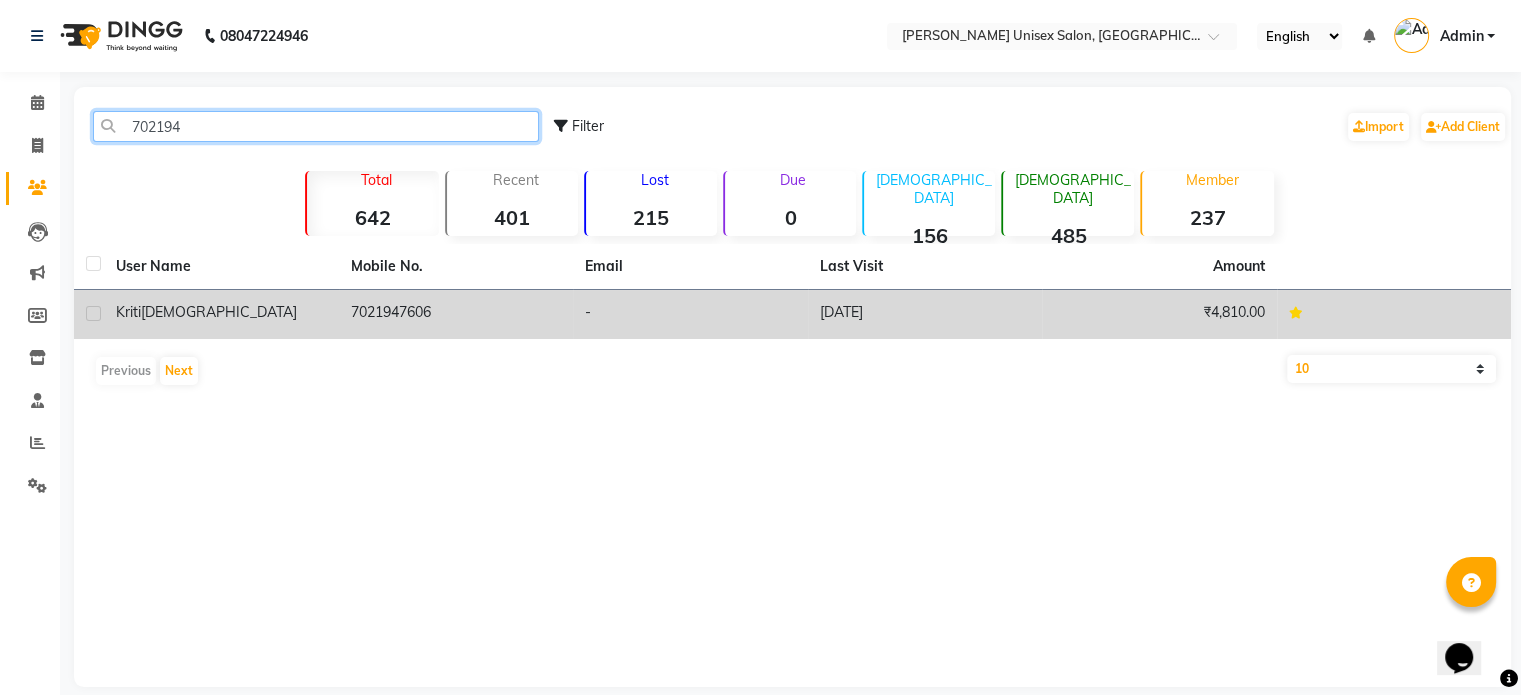 type on "702194" 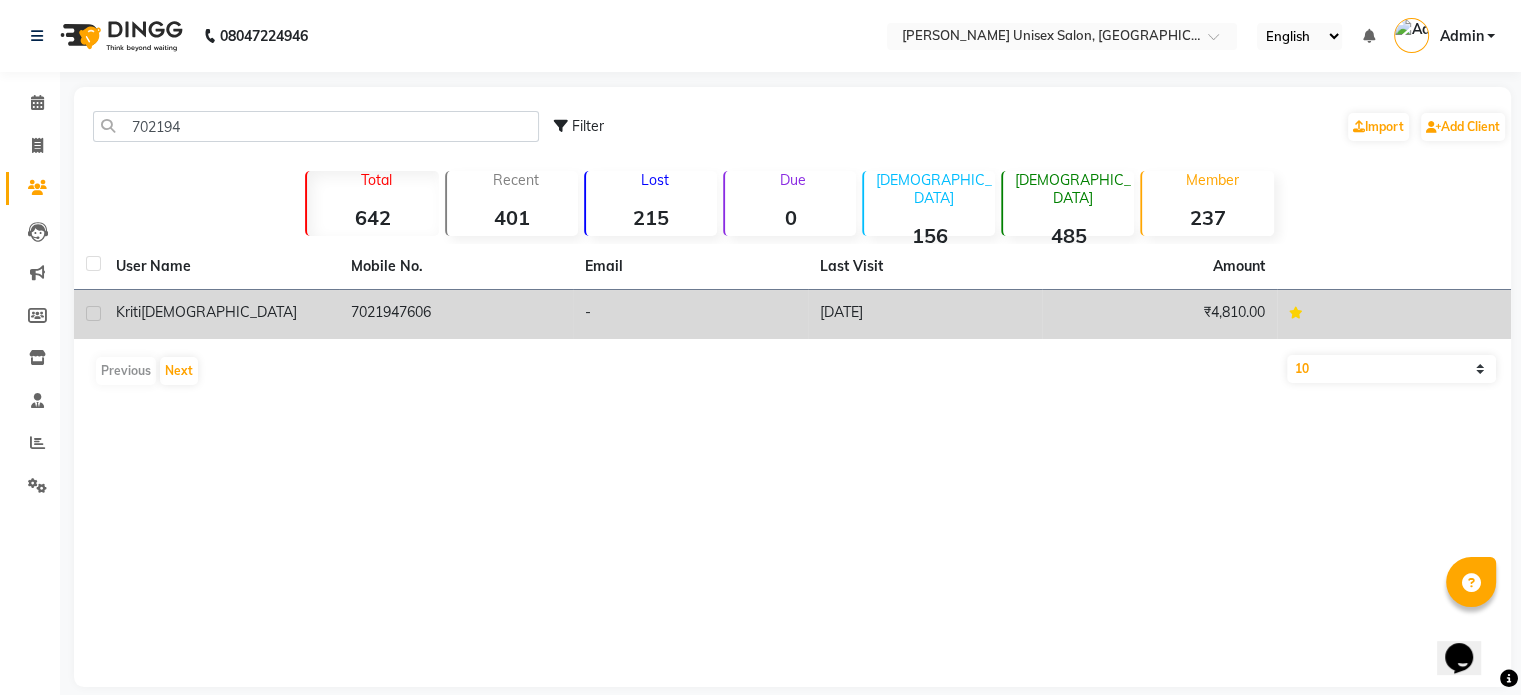 click on "7021947606" 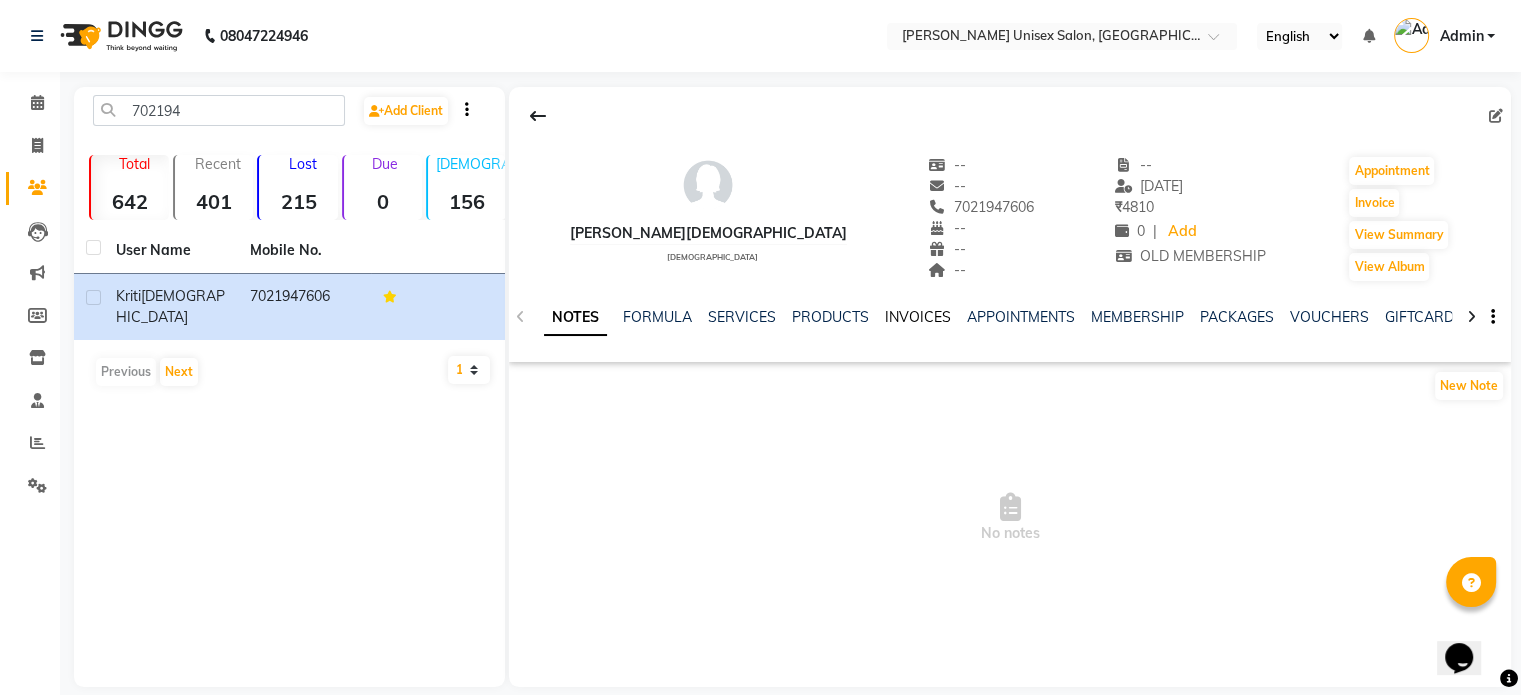 click on "INVOICES" 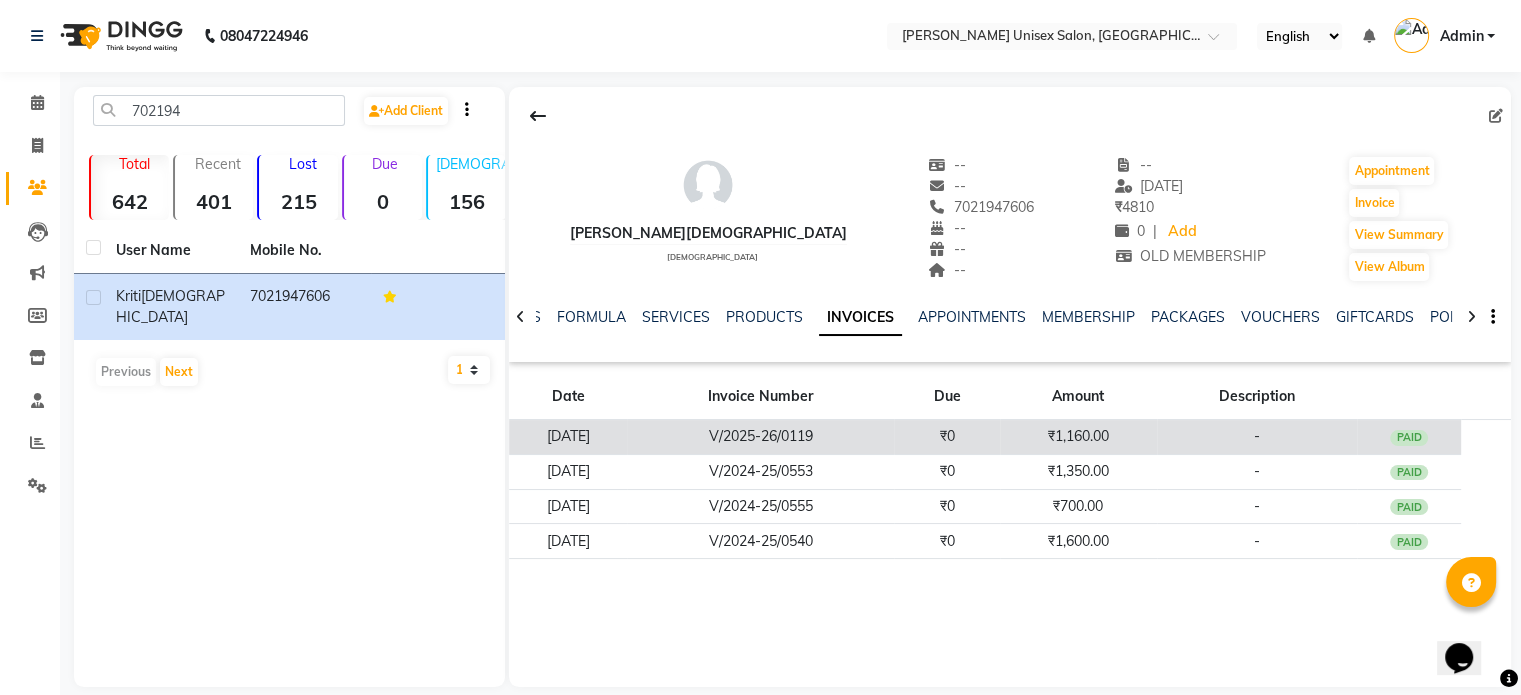 click on "₹0" 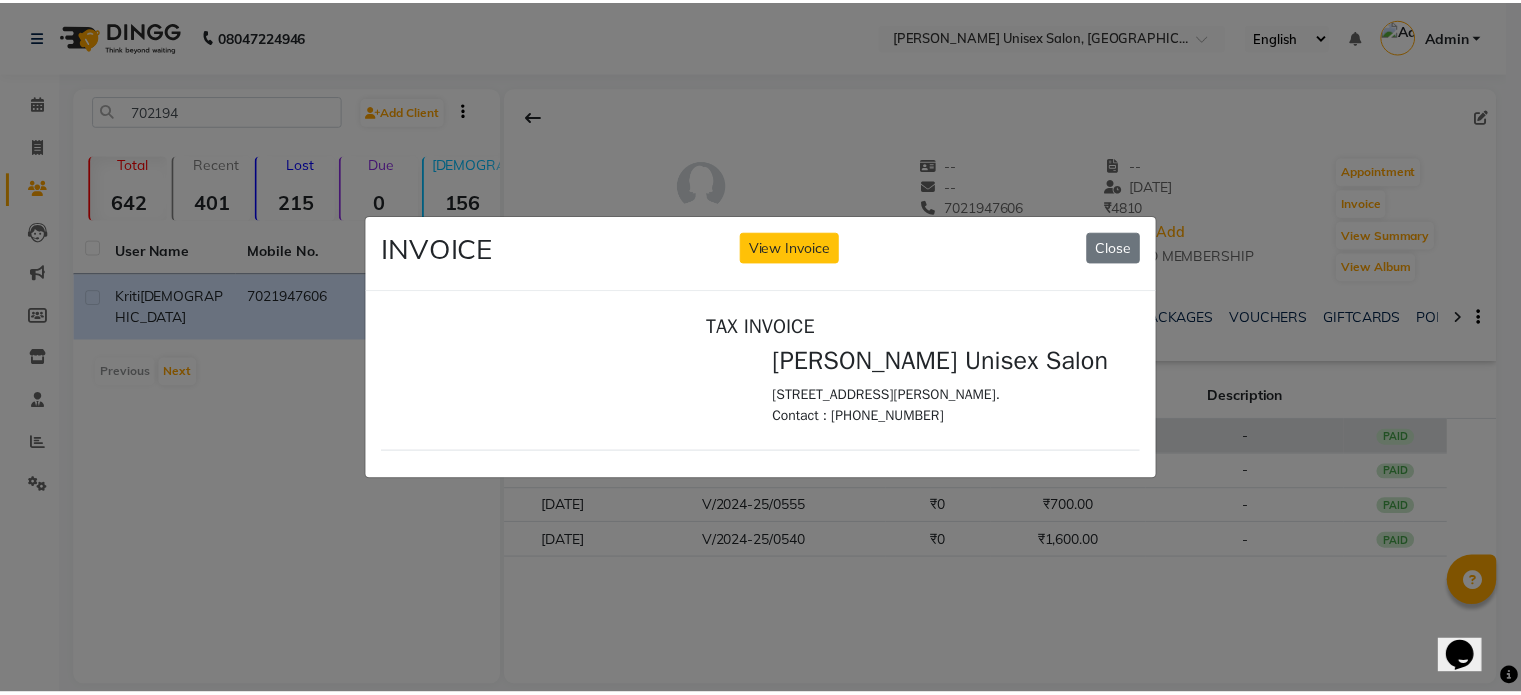 scroll, scrollTop: 0, scrollLeft: 0, axis: both 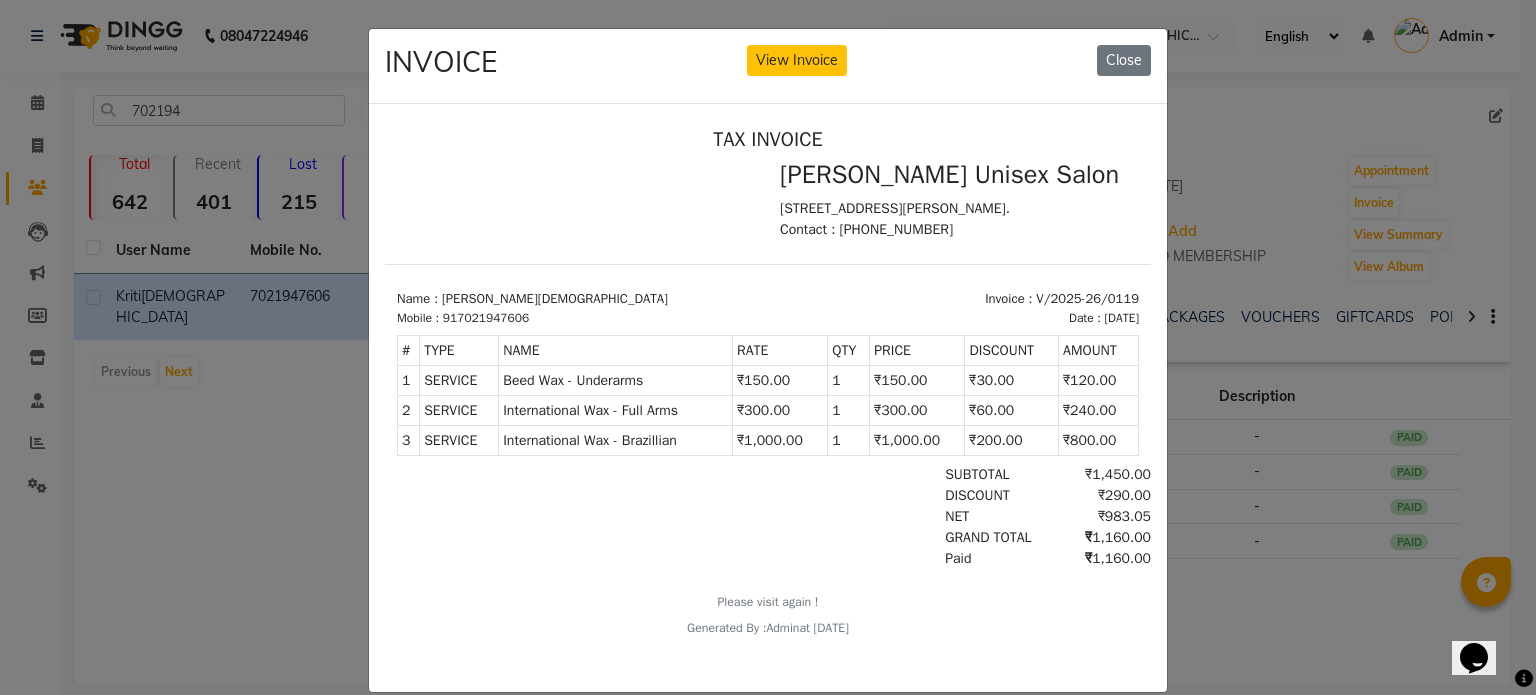 click on "INVOICE View Invoice Close" 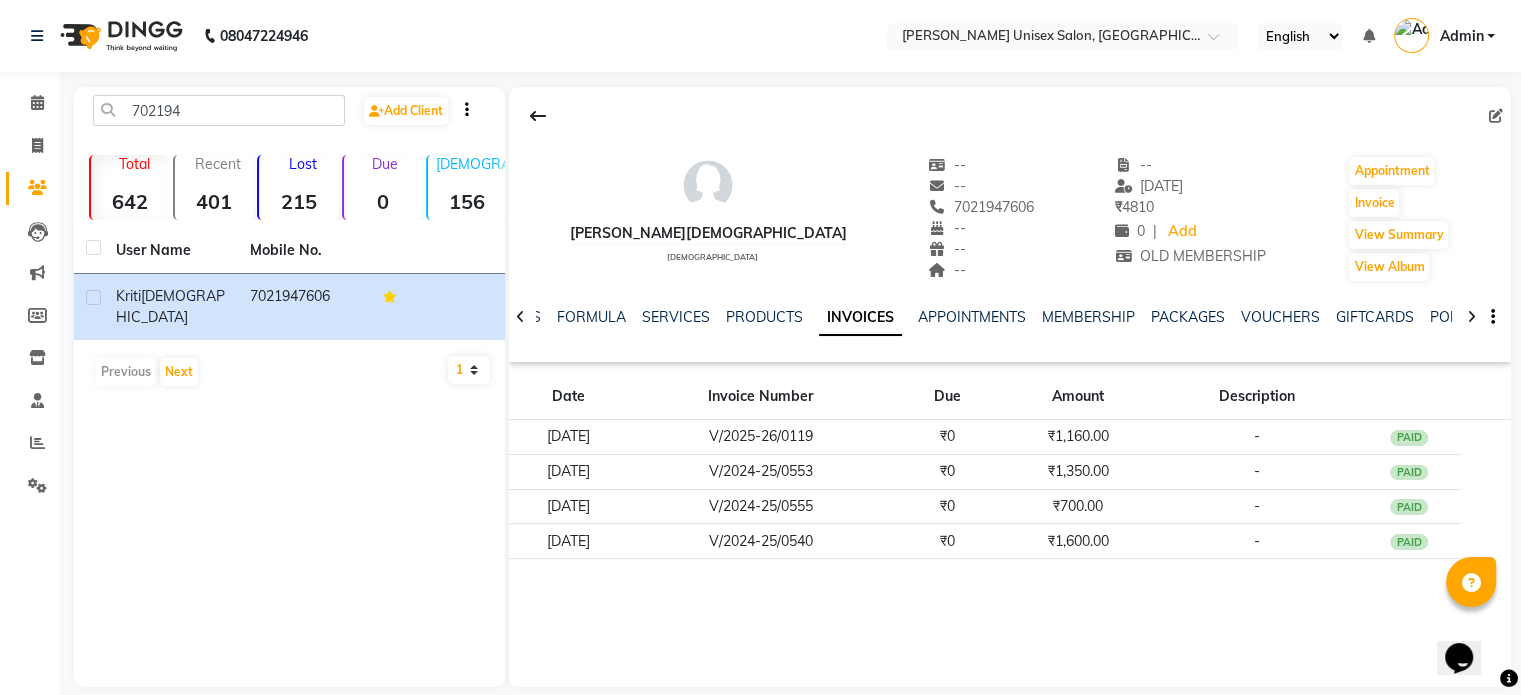 click on "Kriti JAIN   female  --   --   7021947606  --  --  --  -- 14-04-2025 ₹    4810 0 |  Add  OLD MEMBERSHIP  Appointment   Invoice  View Summary  View Album  NOTES FORMULA SERVICES PRODUCTS INVOICES APPOINTMENTS MEMBERSHIP PACKAGES VOUCHERS GIFTCARDS POINTS FORMS FAMILY CARDS WALLET Date Invoice Number Due Amount Description 14-04-2025 V/2025-26/0119 ₹0 ₹1,160.00 -  PAID 01-03-2025 V/2024-25/0553 ₹0 ₹1,350.00 -  PAID 01-03-2025 V/2024-25/0555 ₹0 ₹700.00 -  PAID 27-02-2025 V/2024-25/0540 ₹0 ₹1,600.00 -  PAID" 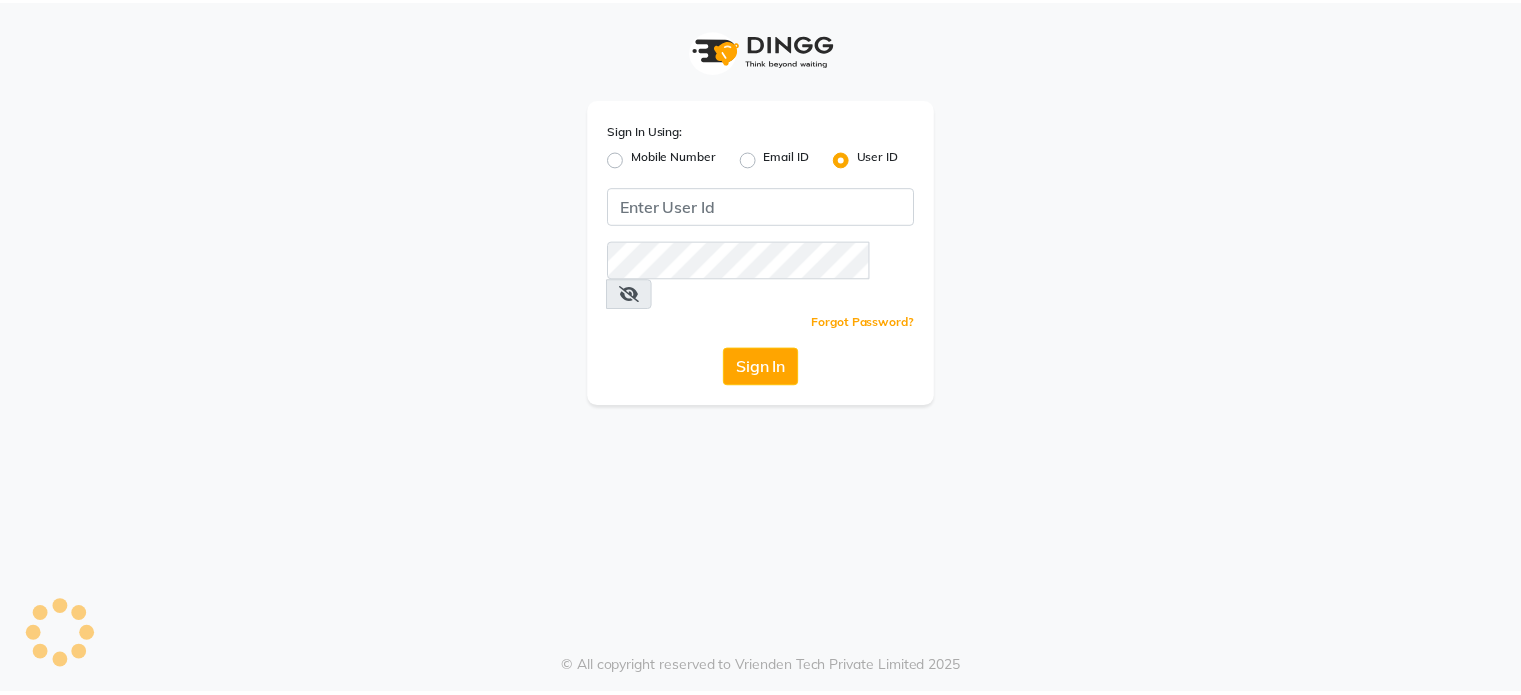 scroll, scrollTop: 0, scrollLeft: 0, axis: both 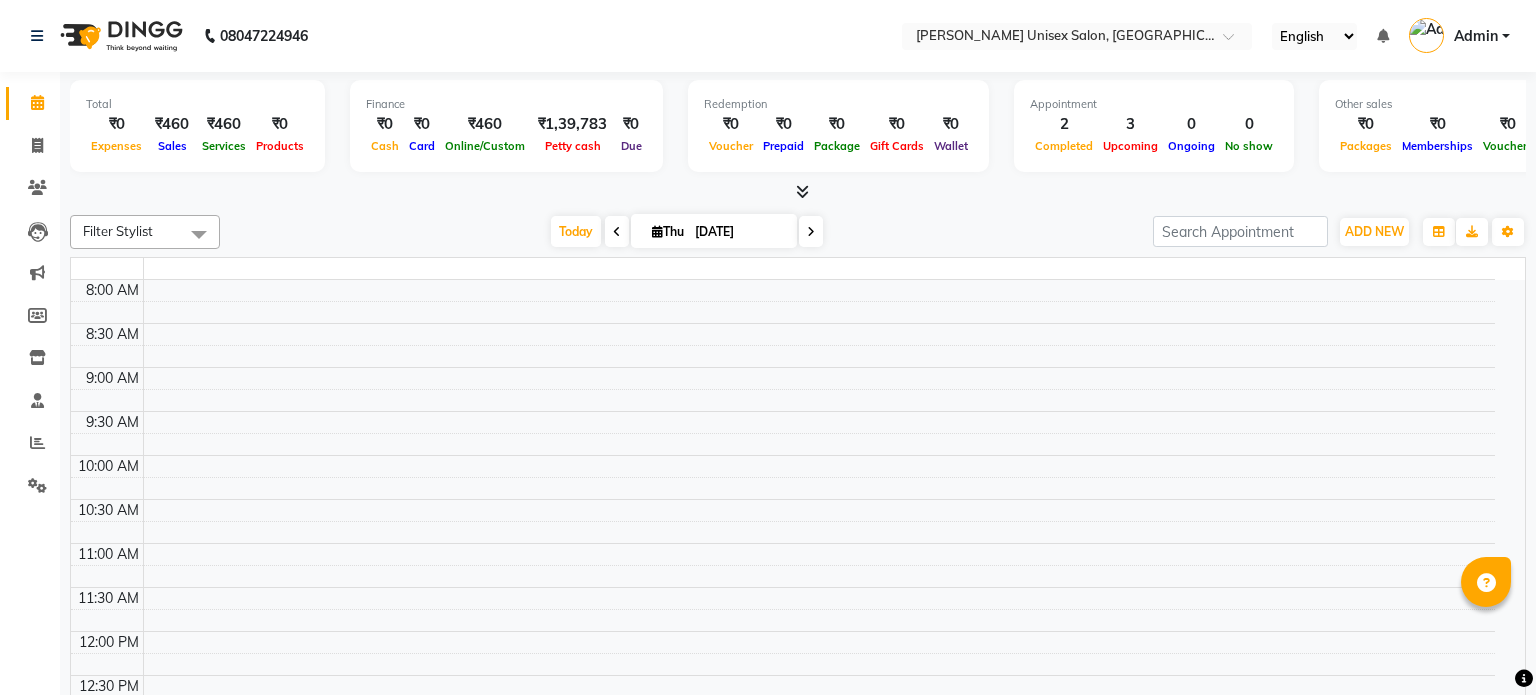 select on "en" 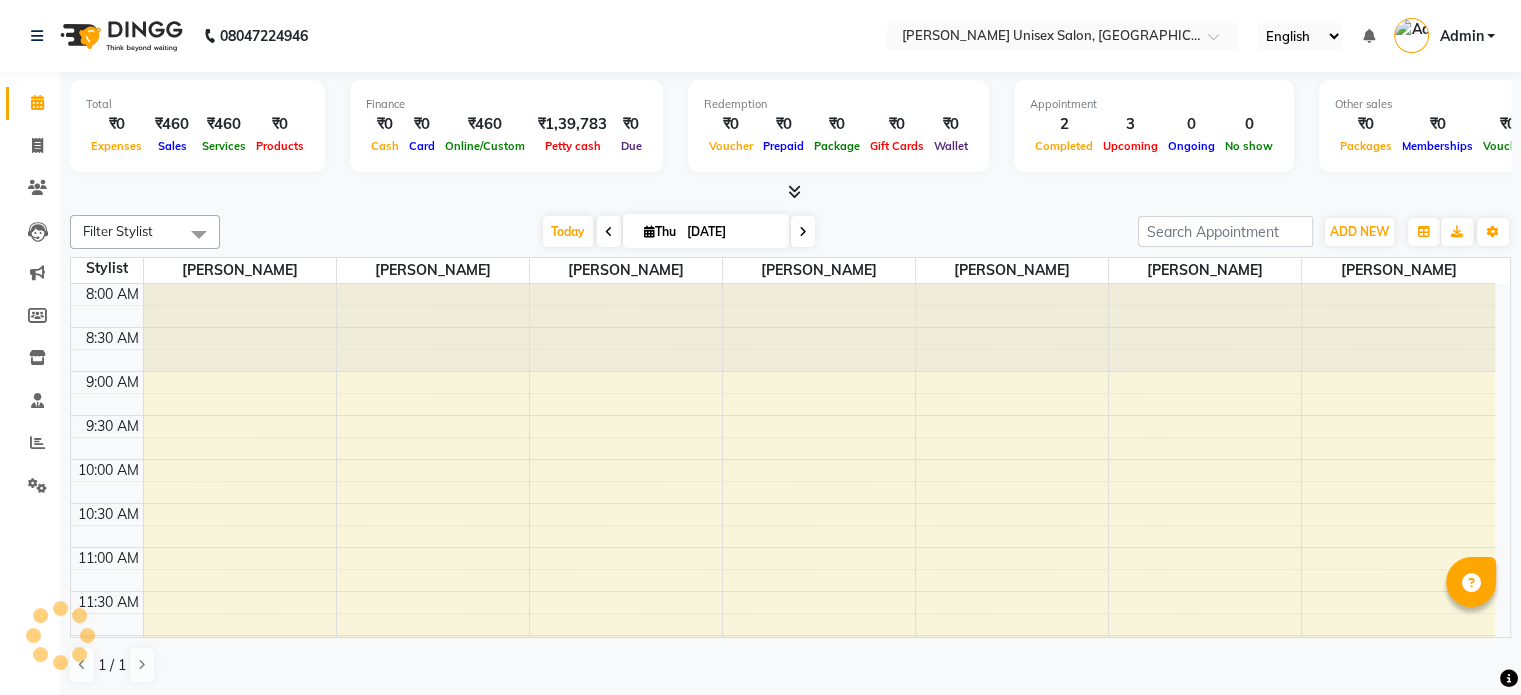 scroll, scrollTop: 0, scrollLeft: 0, axis: both 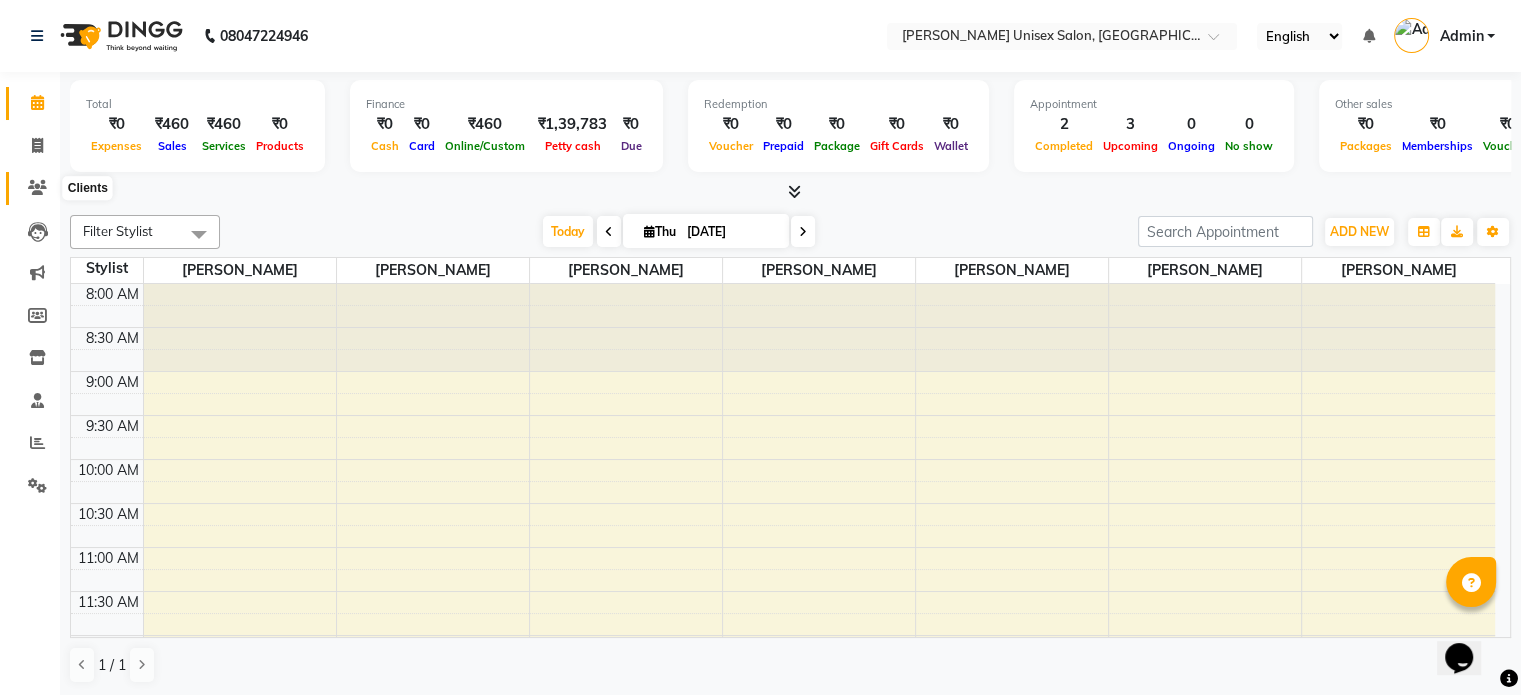 click 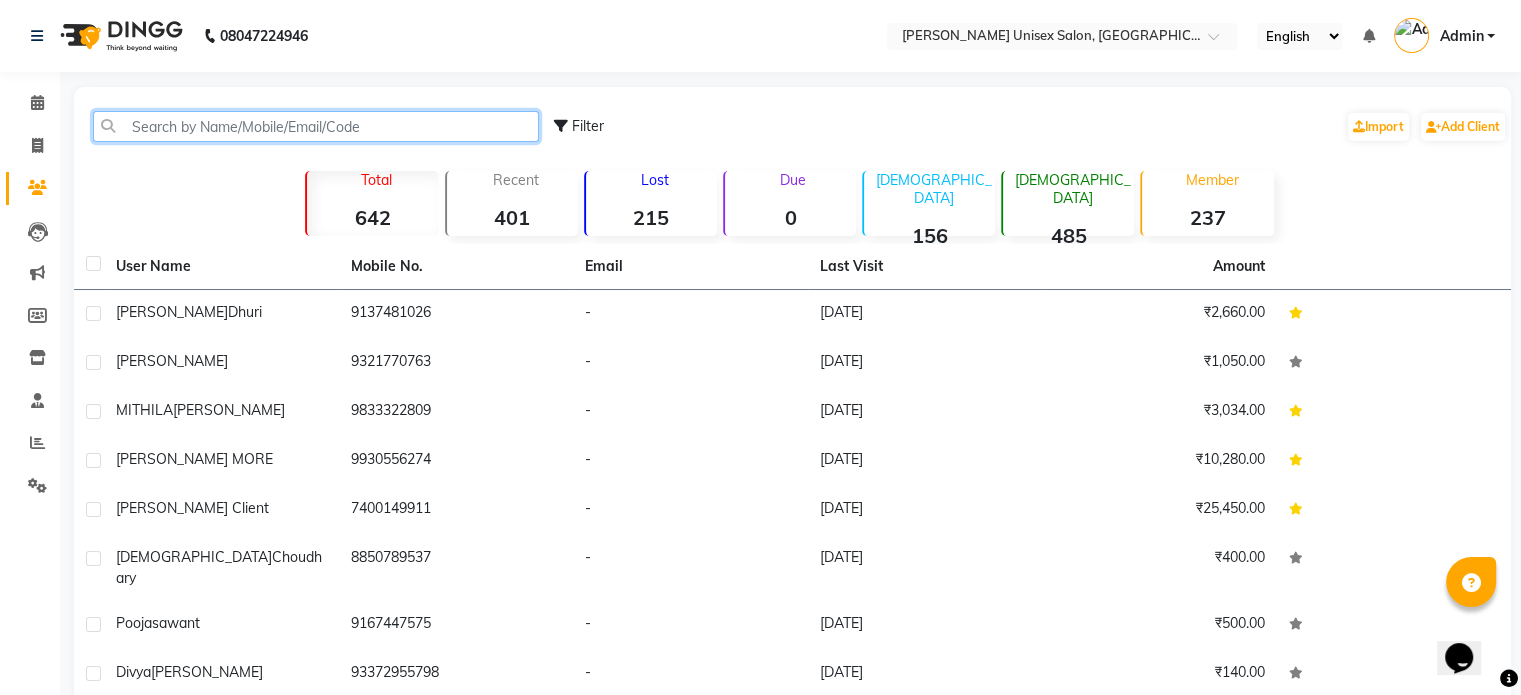 click 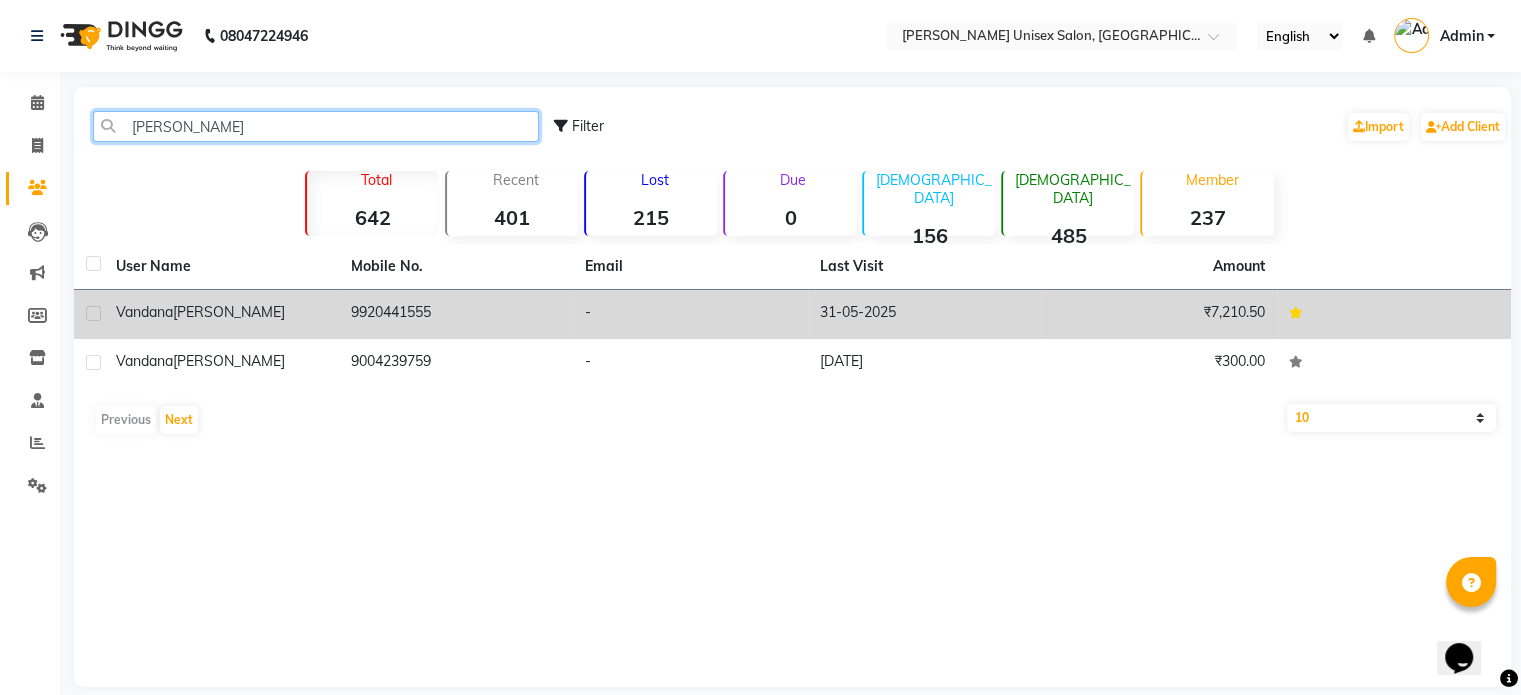 type on "[PERSON_NAME]" 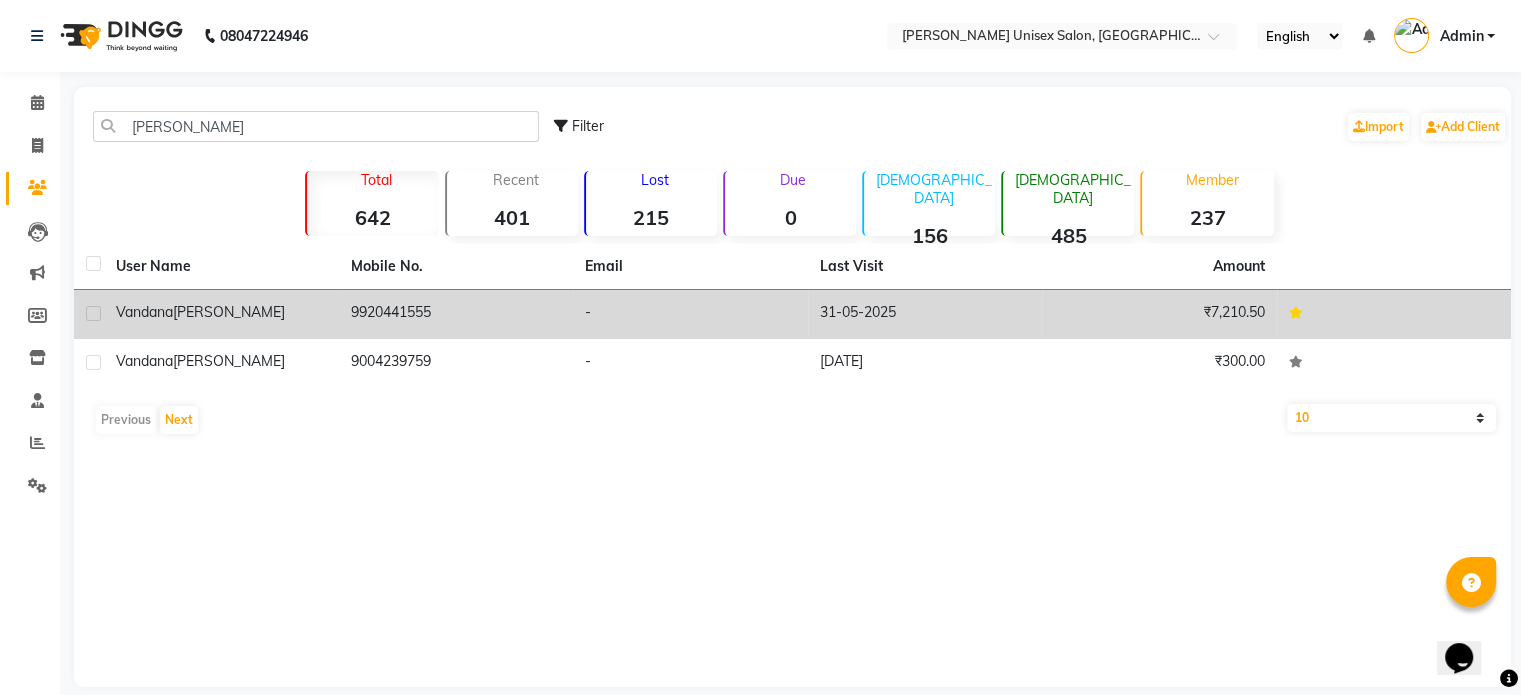click on "[PERSON_NAME]" 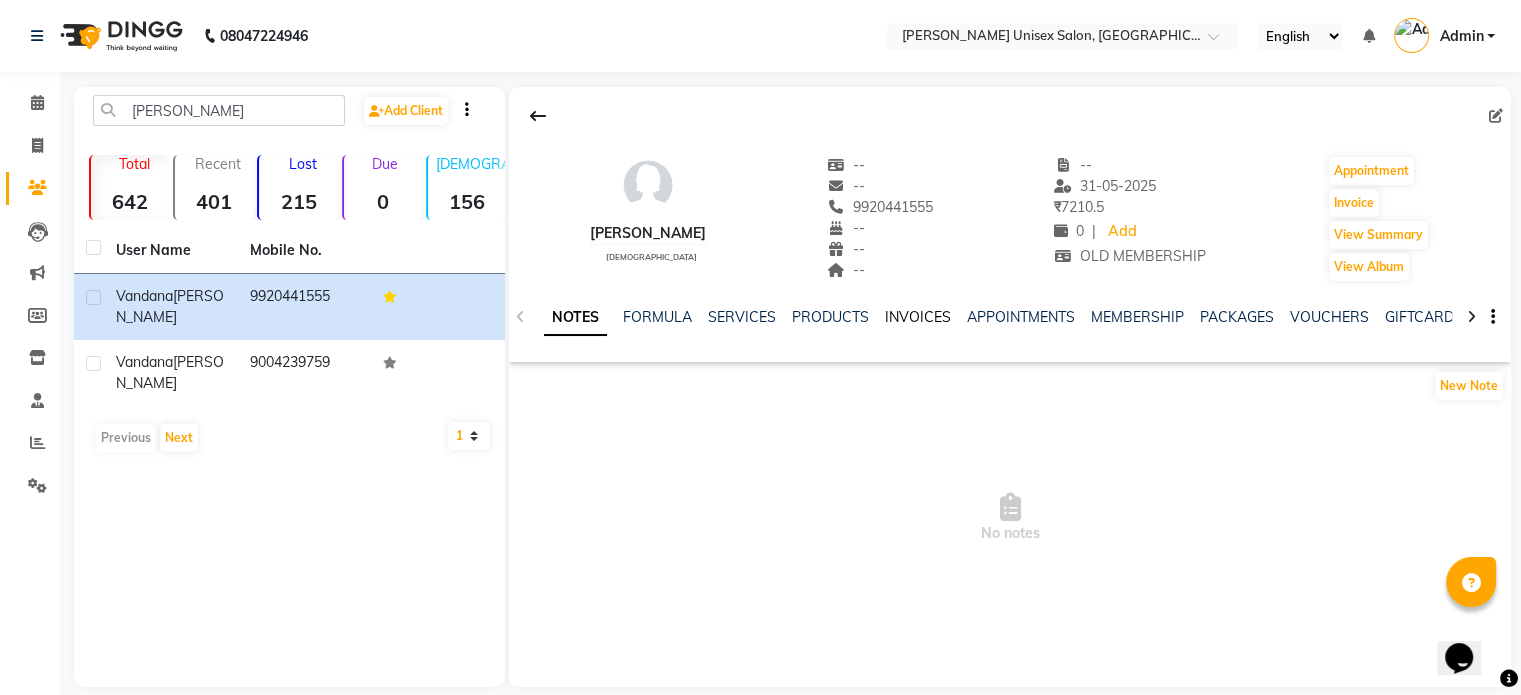 click on "INVOICES" 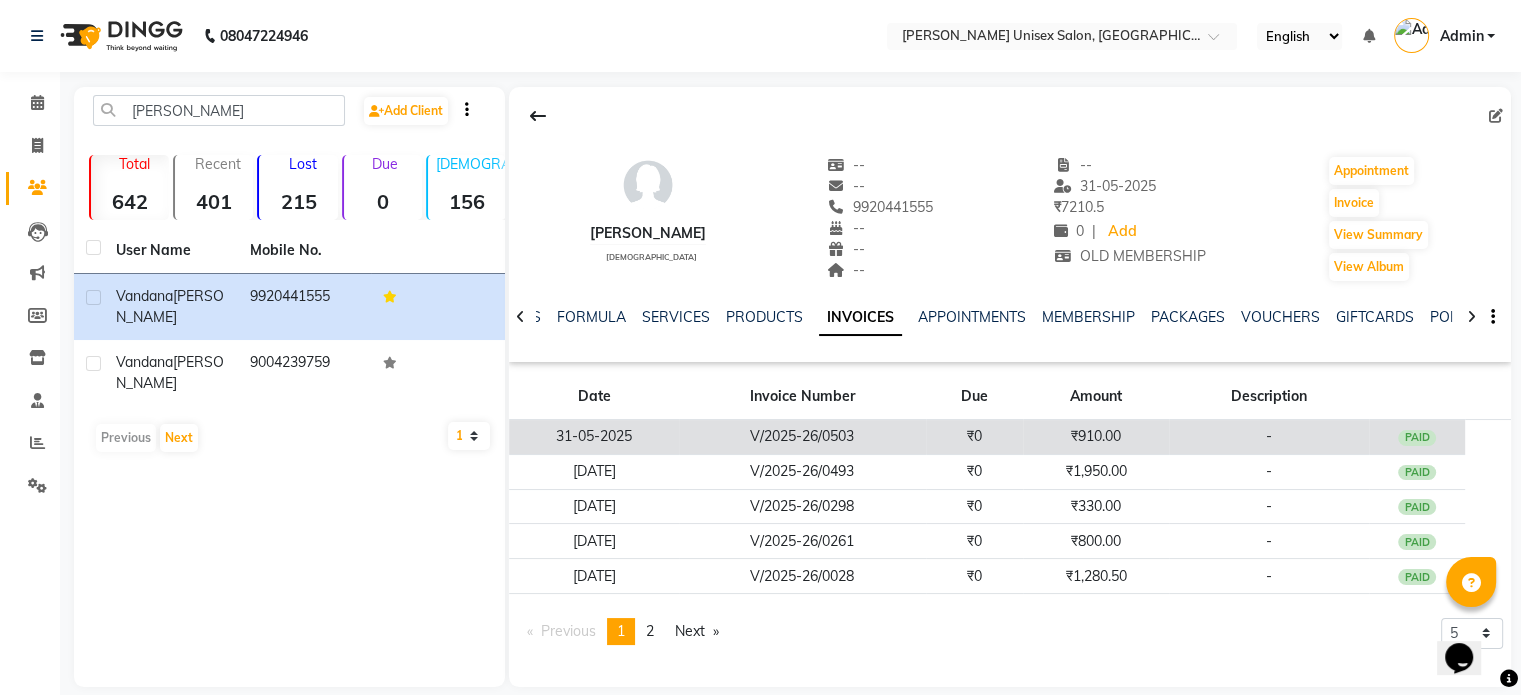 click on "₹0" 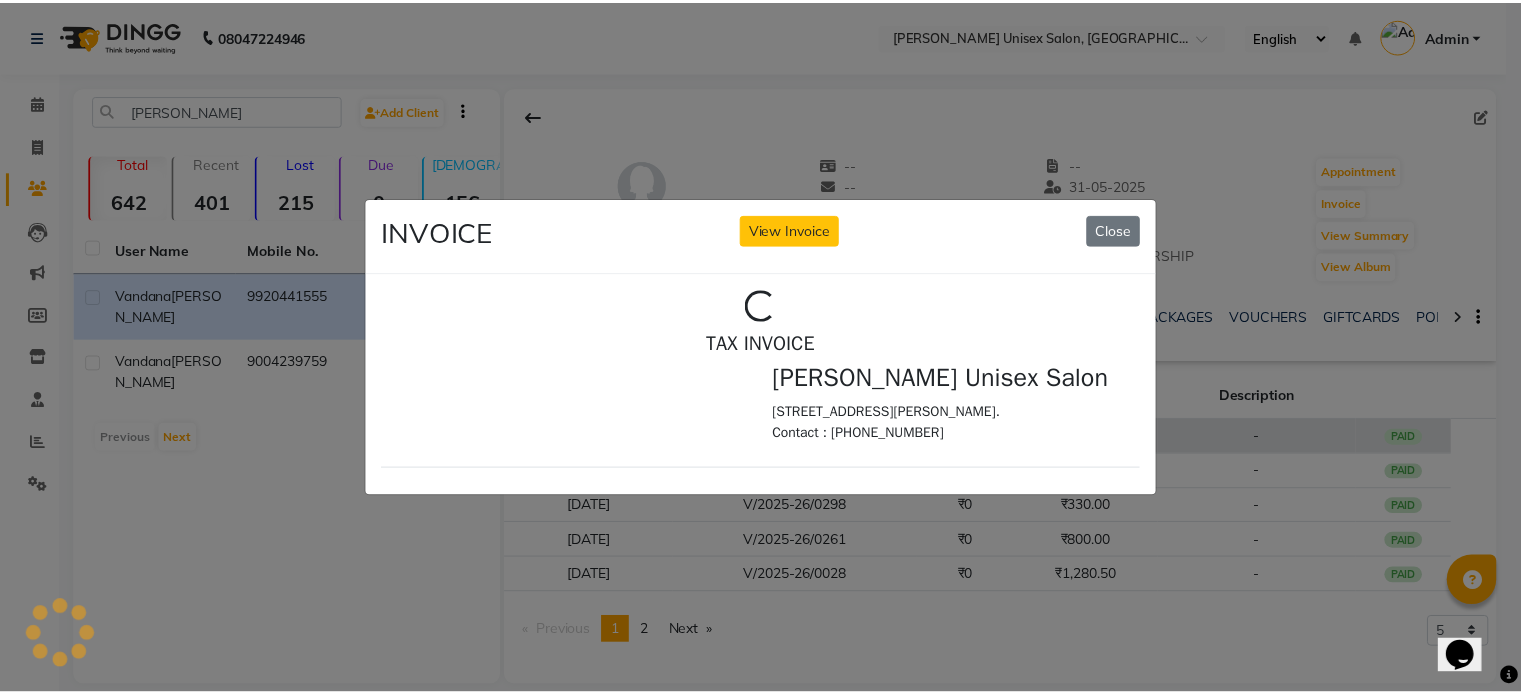 scroll, scrollTop: 0, scrollLeft: 0, axis: both 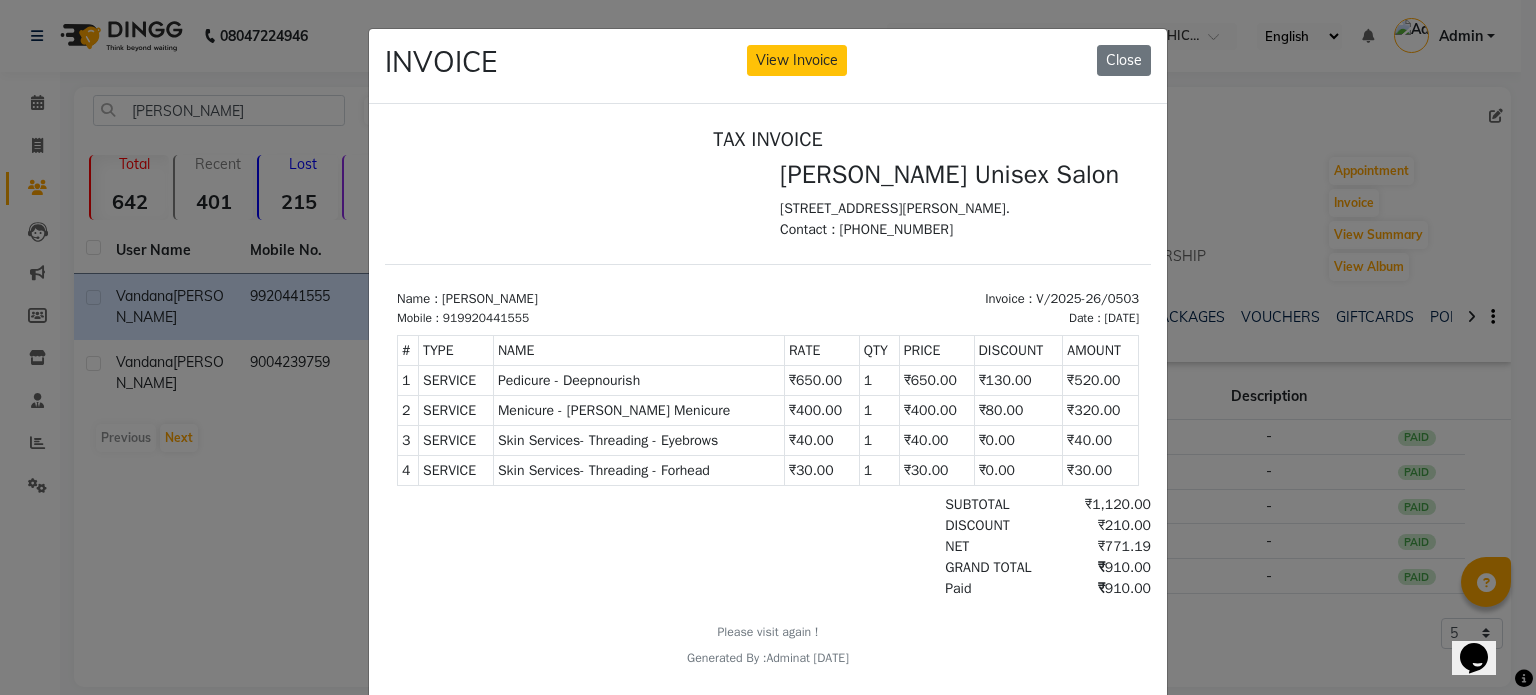 click on "INVOICE View Invoice Close" 